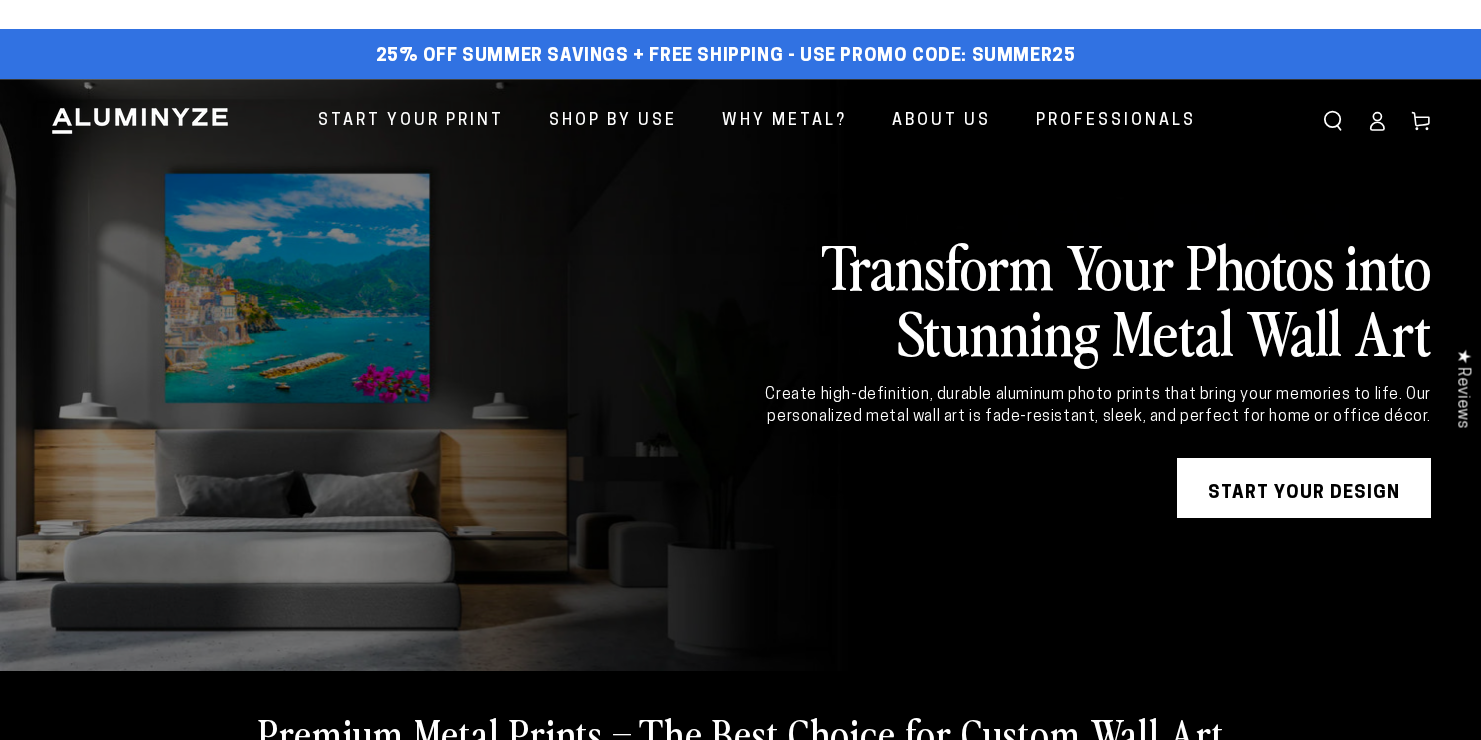 scroll, scrollTop: 0, scrollLeft: 0, axis: both 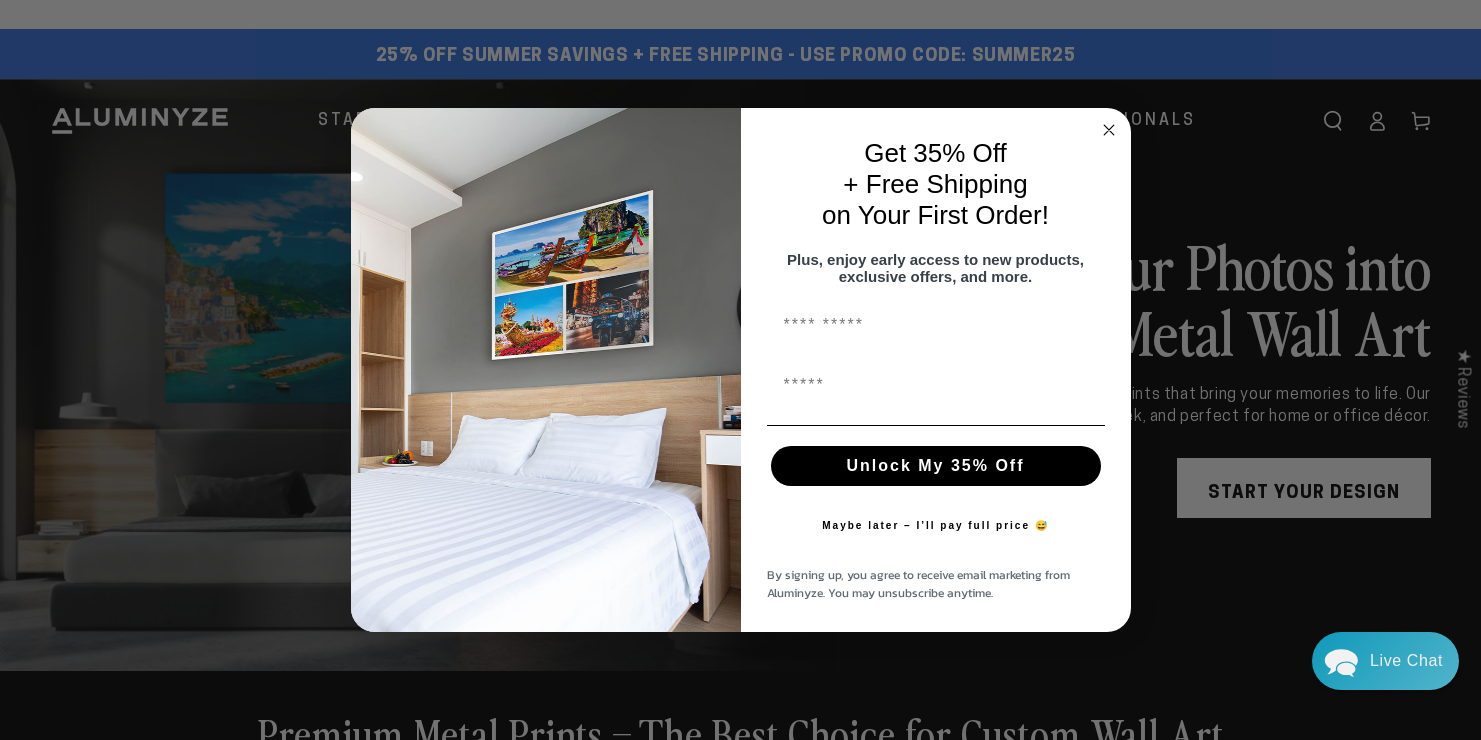 click 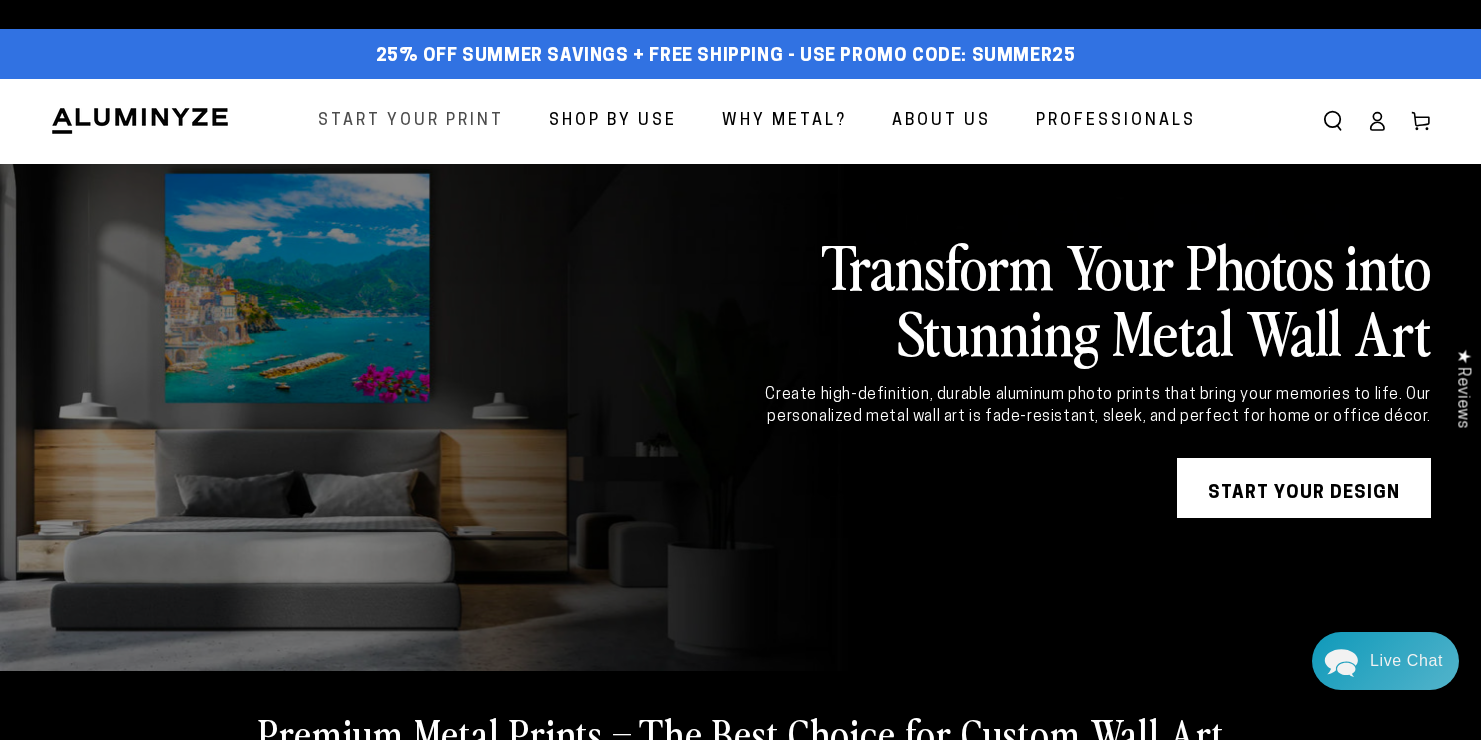 click on "Start Your Print" at bounding box center [411, 121] 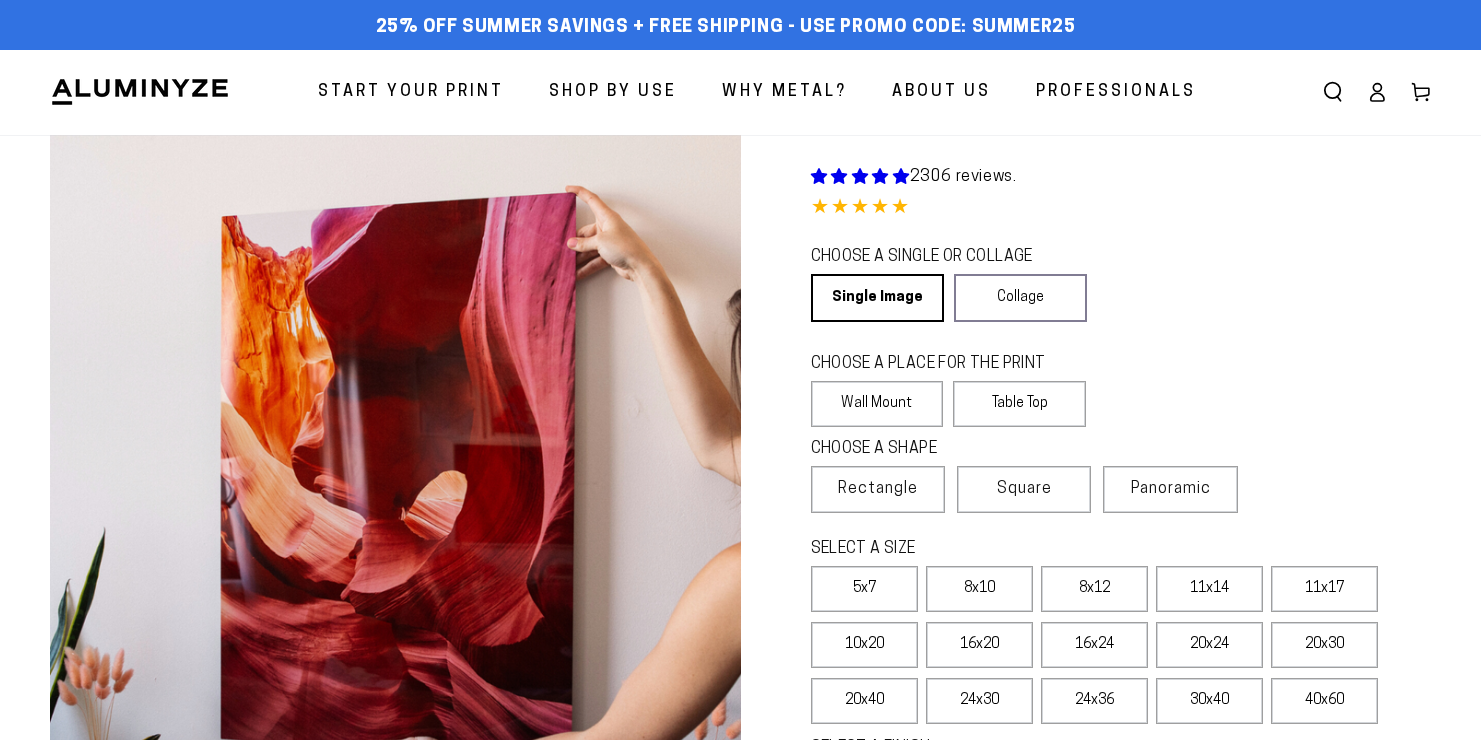 scroll, scrollTop: 0, scrollLeft: 0, axis: both 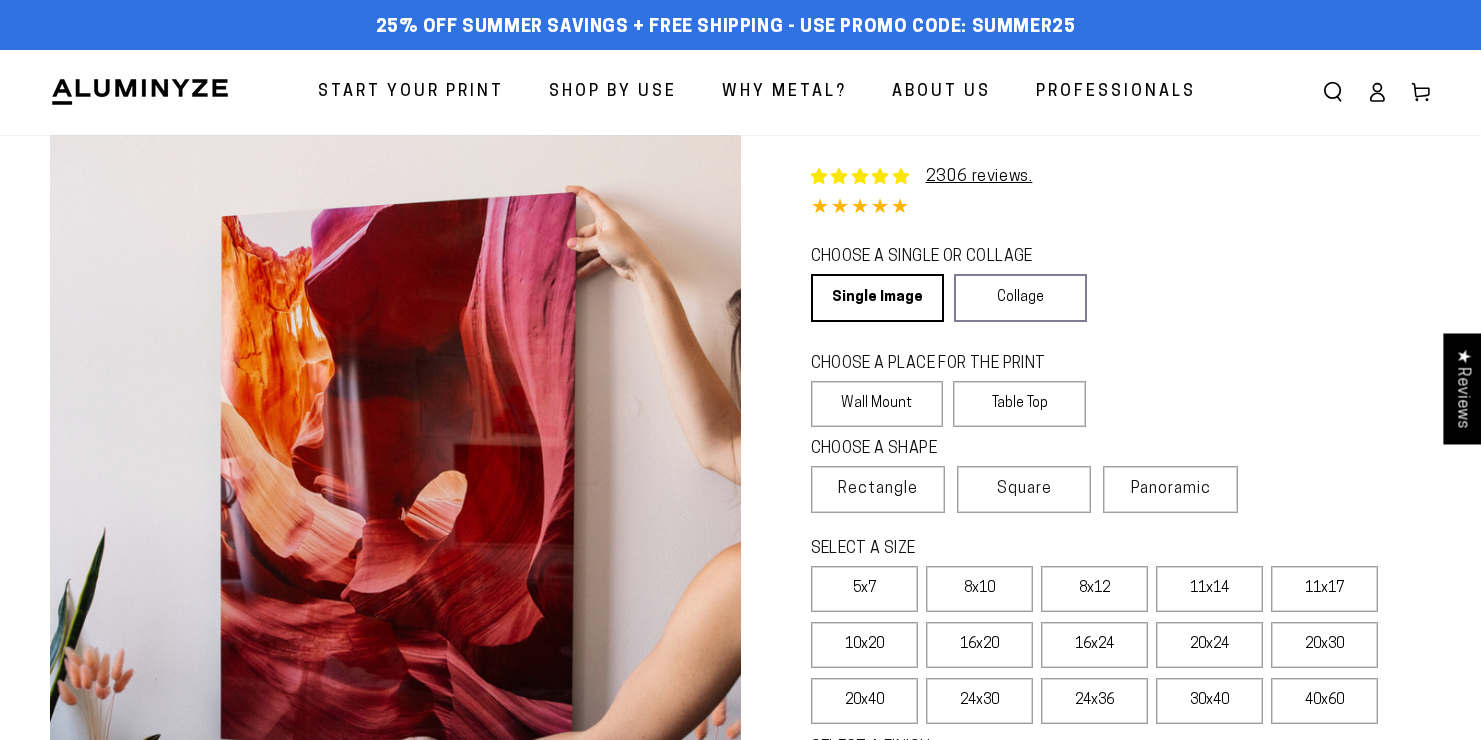select on "**********" 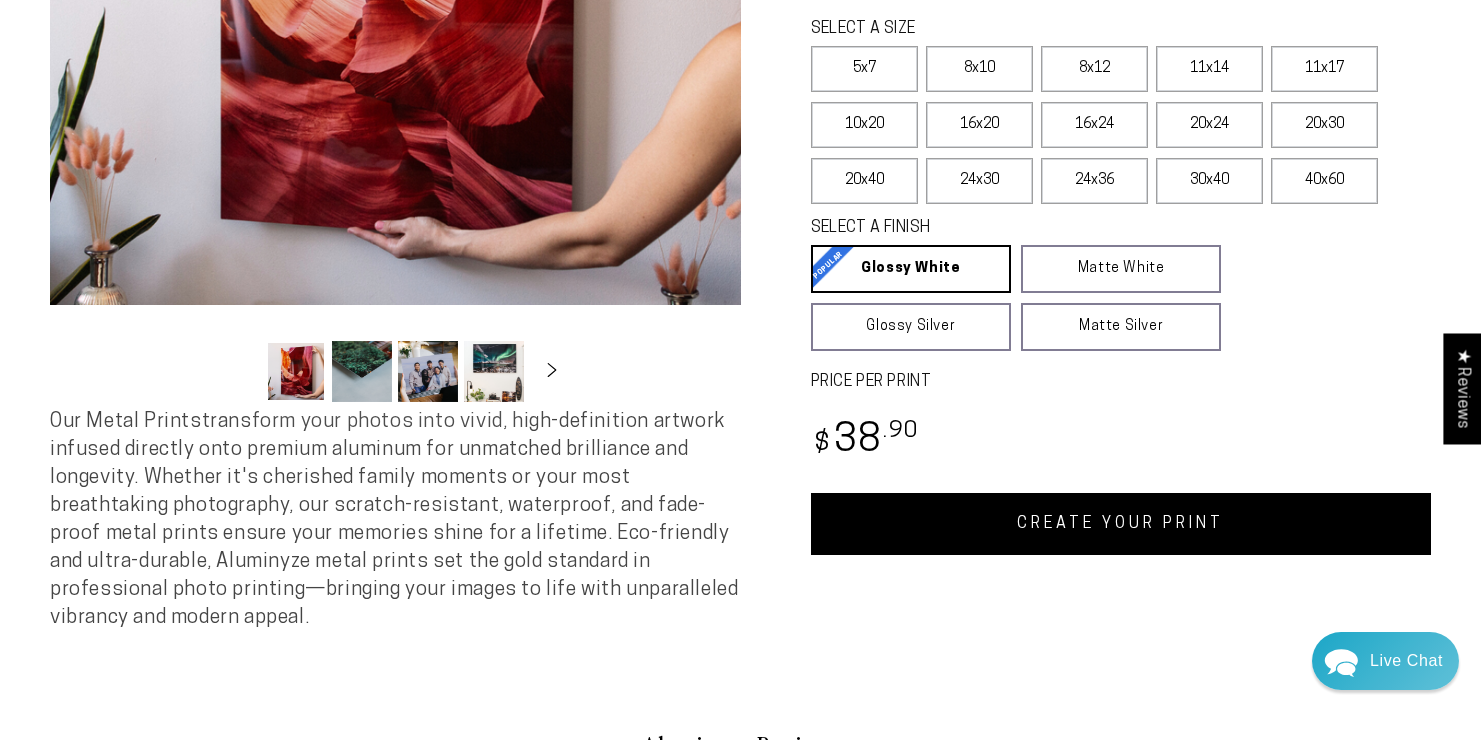 scroll, scrollTop: 533, scrollLeft: 0, axis: vertical 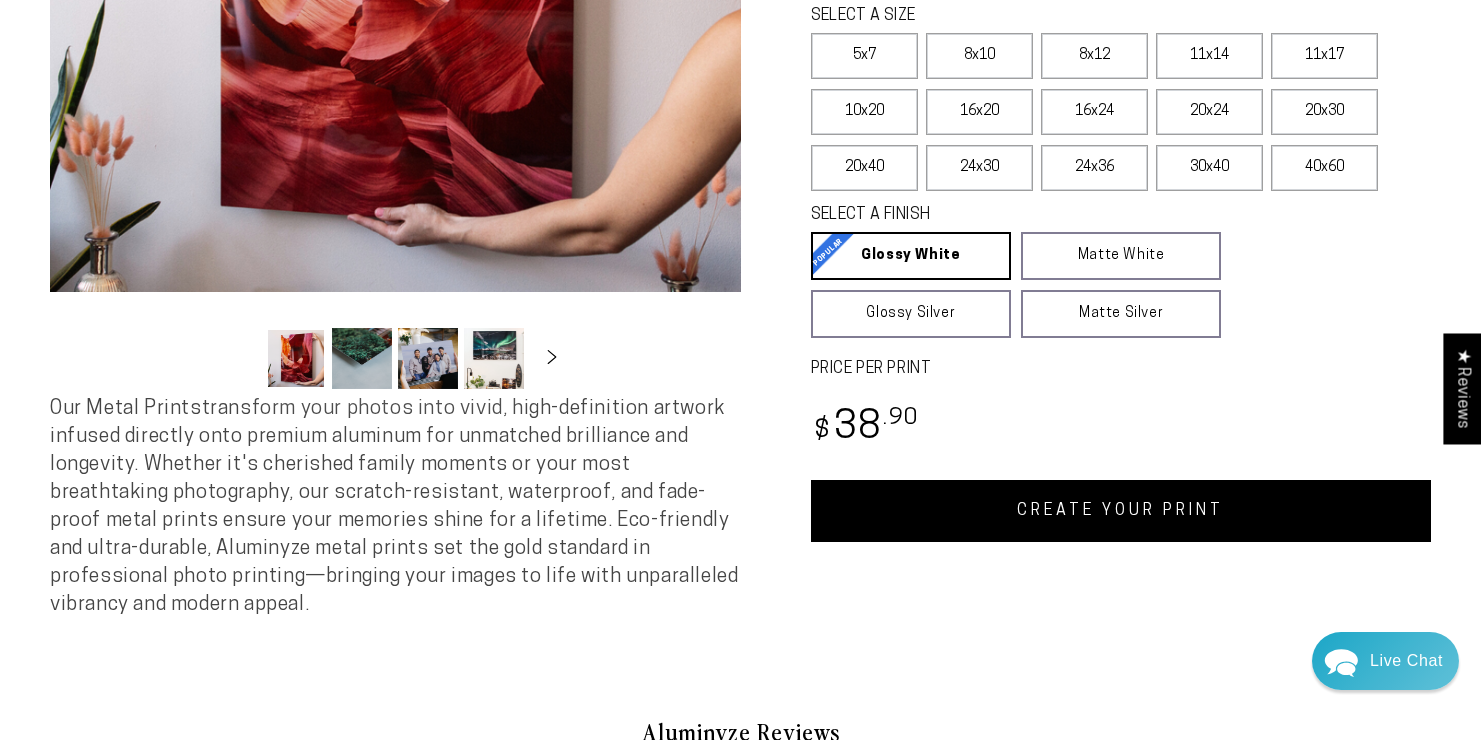 click at bounding box center [362, 358] 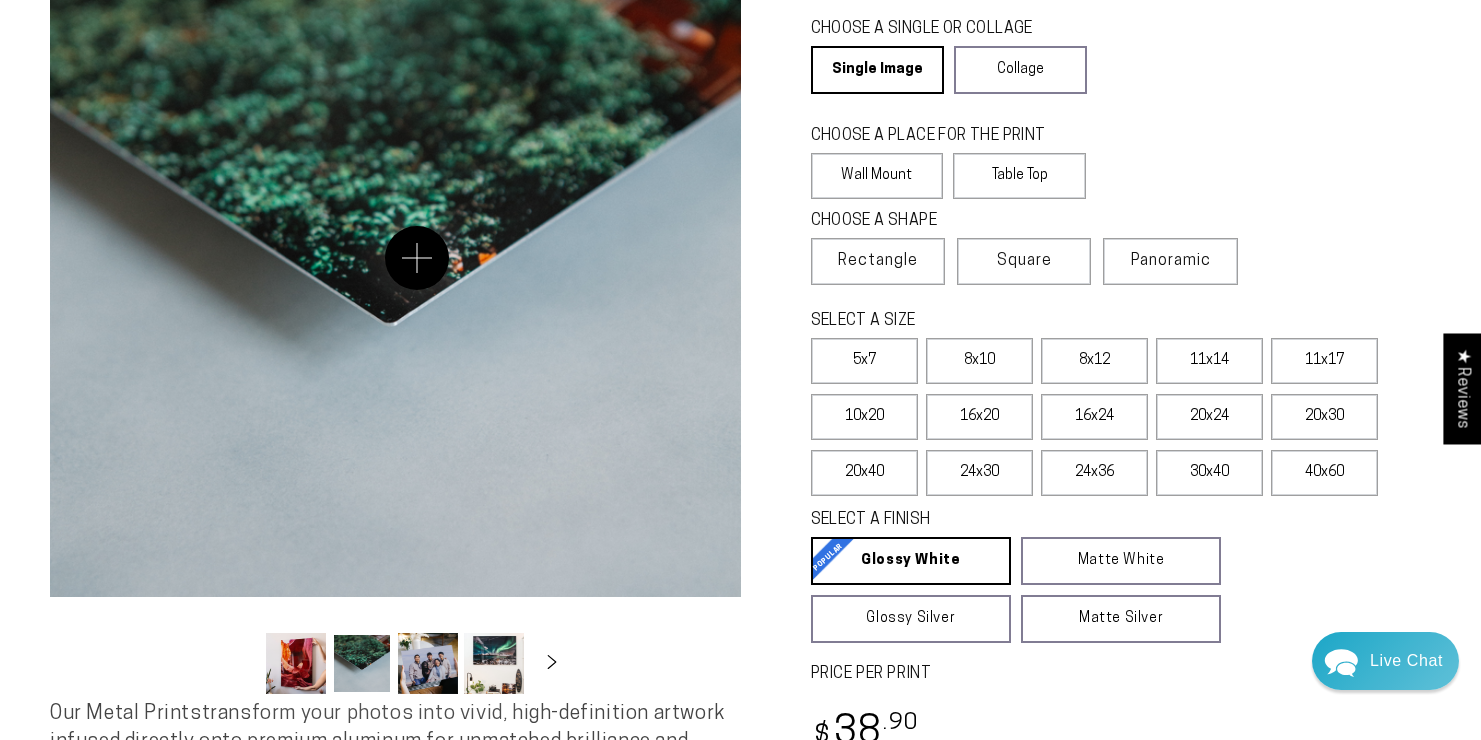 scroll, scrollTop: 219, scrollLeft: 0, axis: vertical 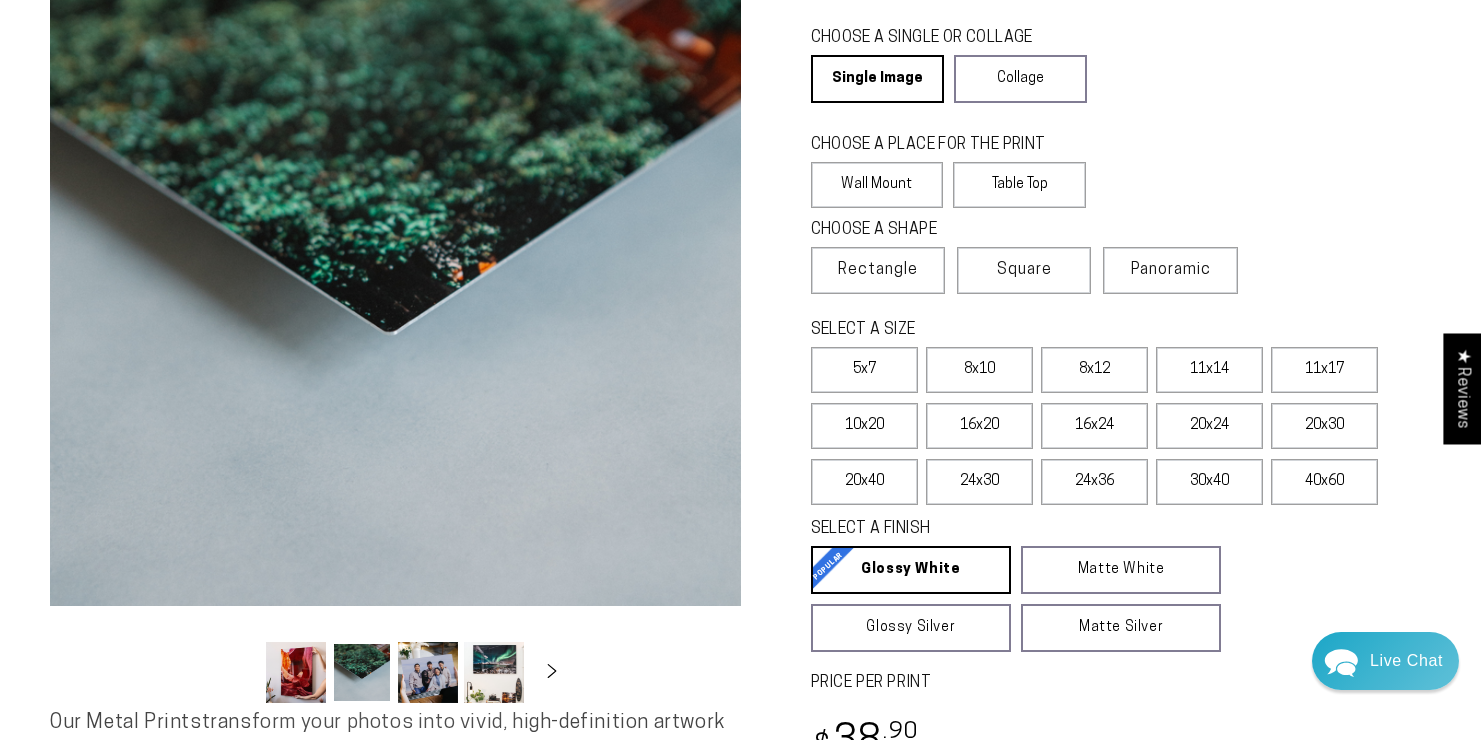 click at bounding box center [428, 672] 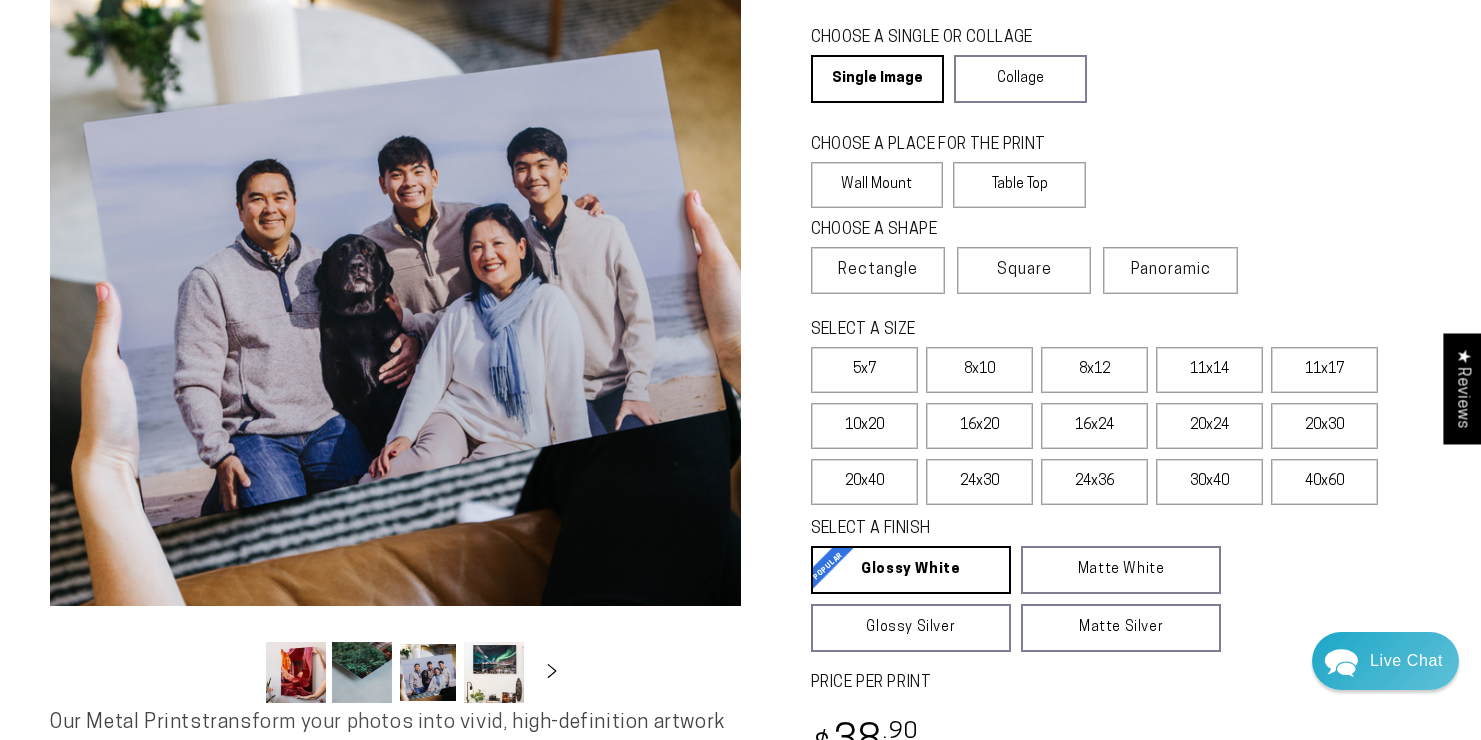 click at bounding box center [494, 672] 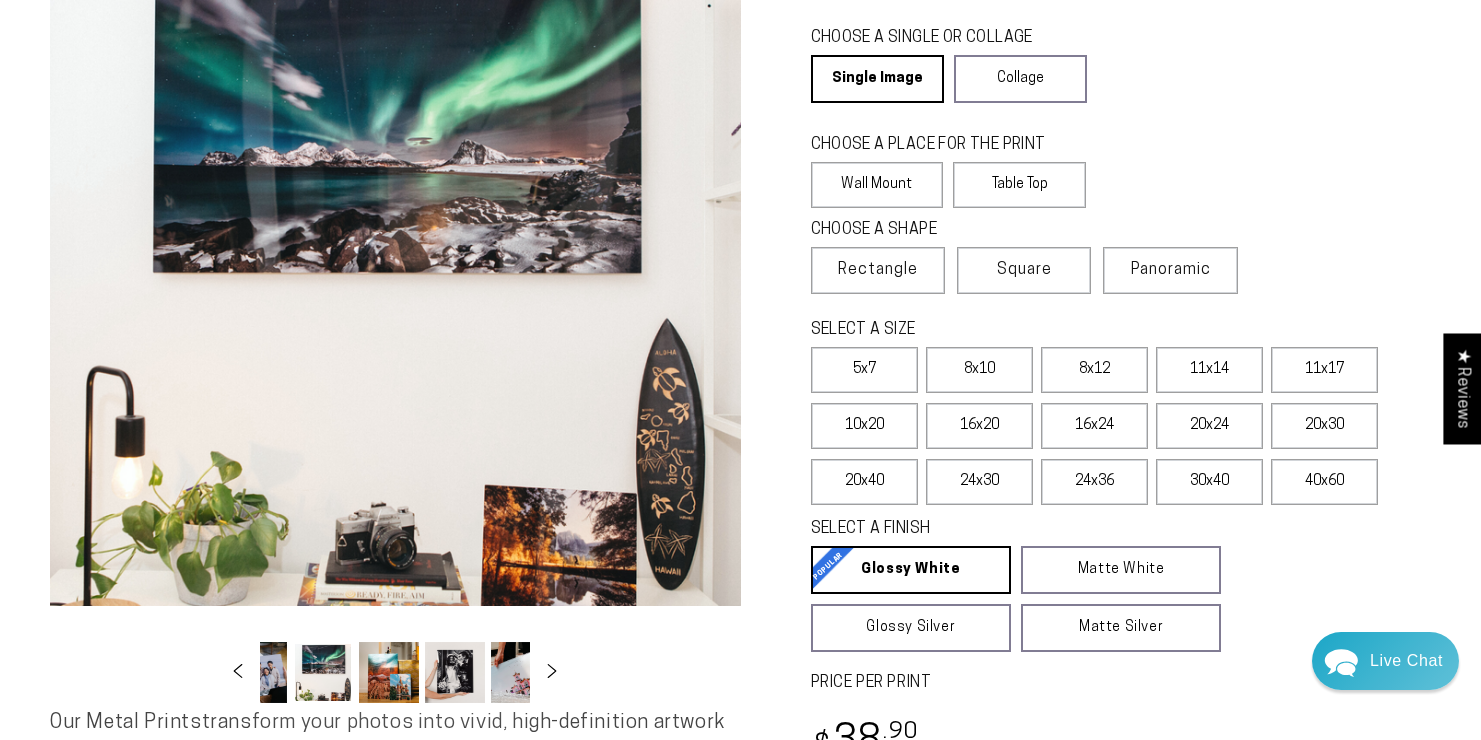 scroll, scrollTop: 0, scrollLeft: 194, axis: horizontal 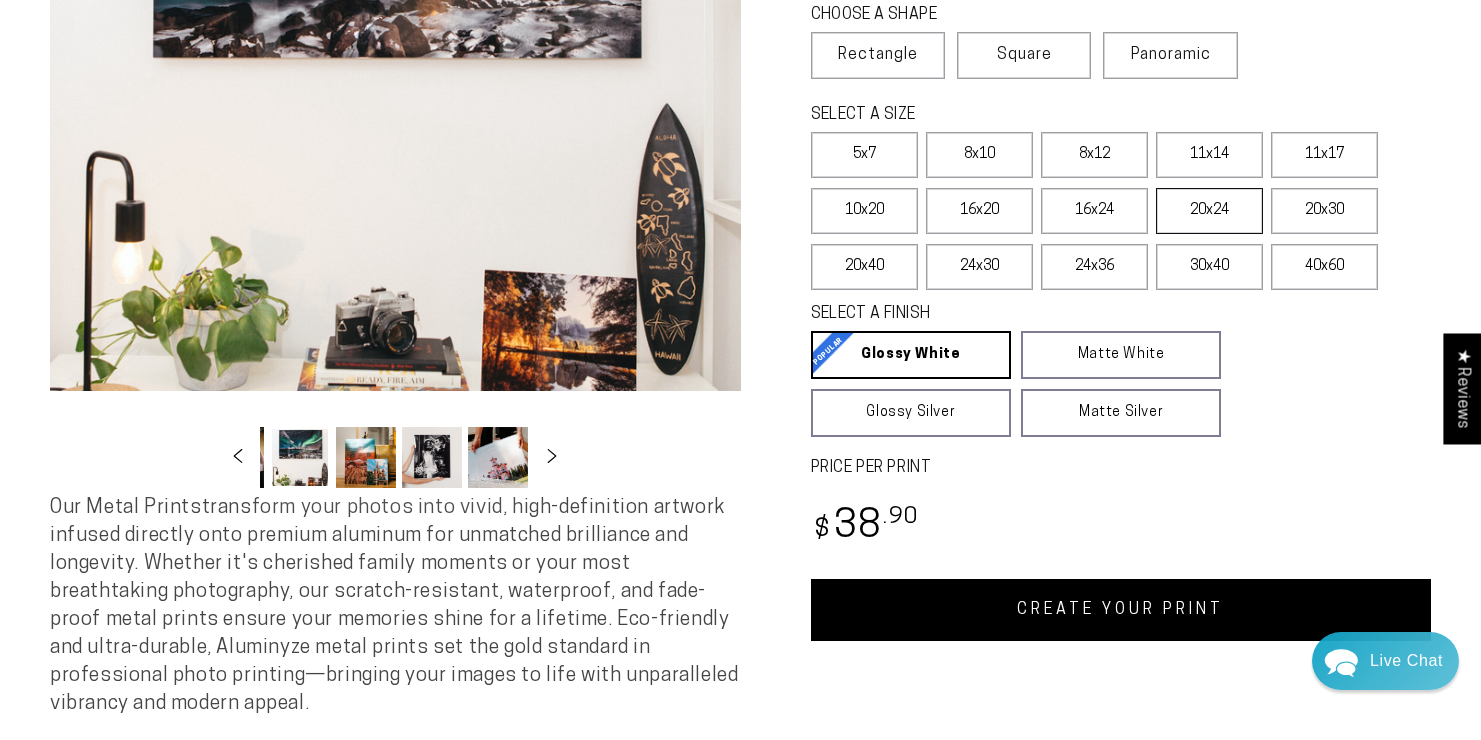 click on "20x24" at bounding box center (1209, 211) 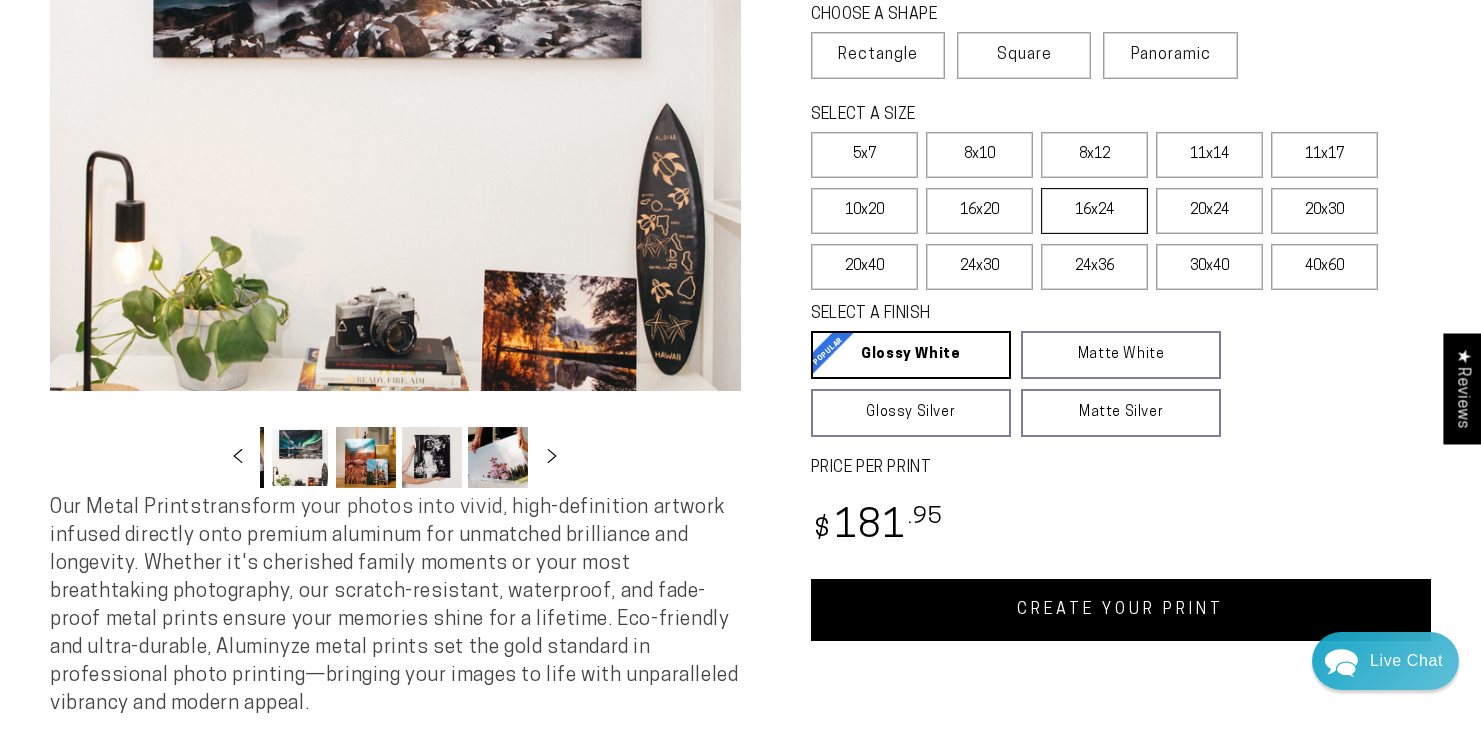 click on "16x24" at bounding box center [1094, 211] 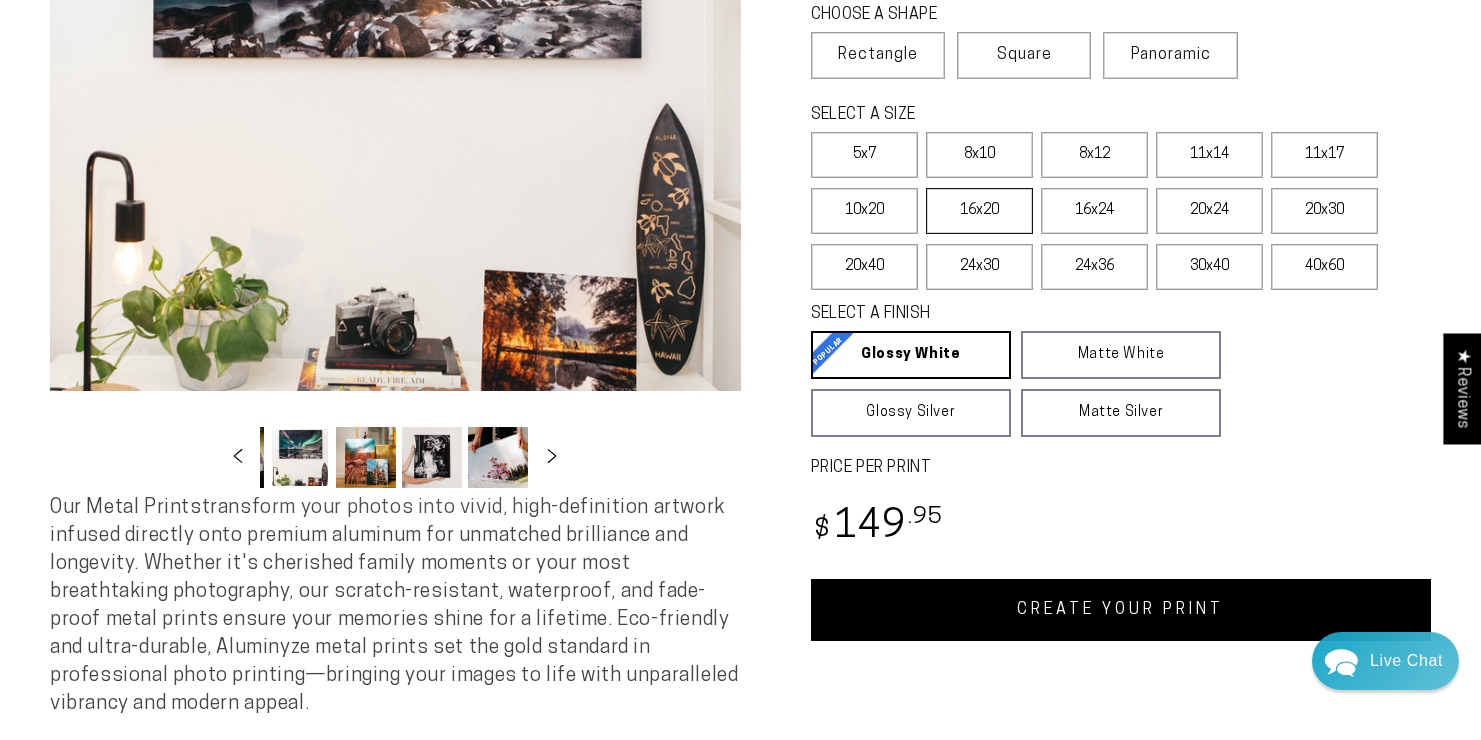 click on "16x20" at bounding box center [979, 211] 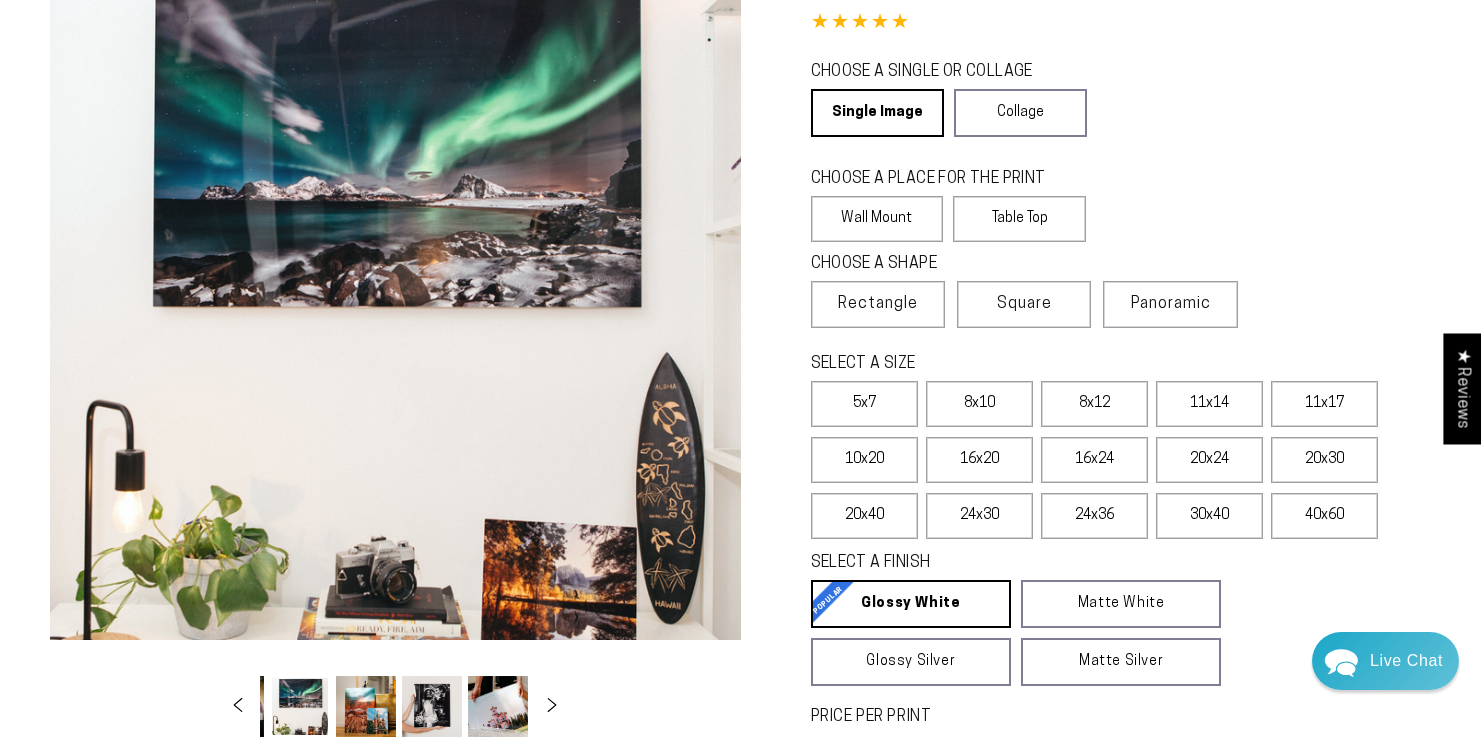 scroll, scrollTop: 126, scrollLeft: 0, axis: vertical 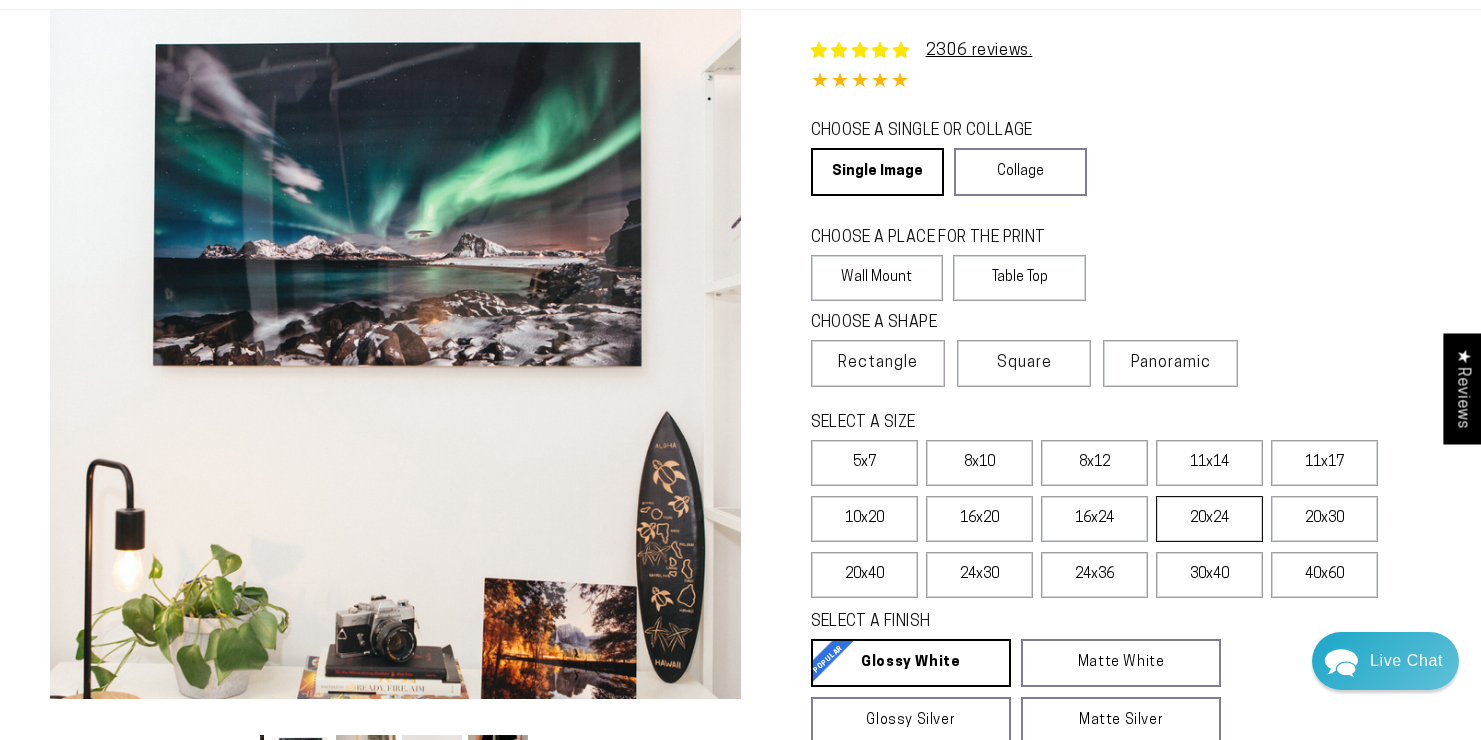 click on "20x24" at bounding box center [1209, 519] 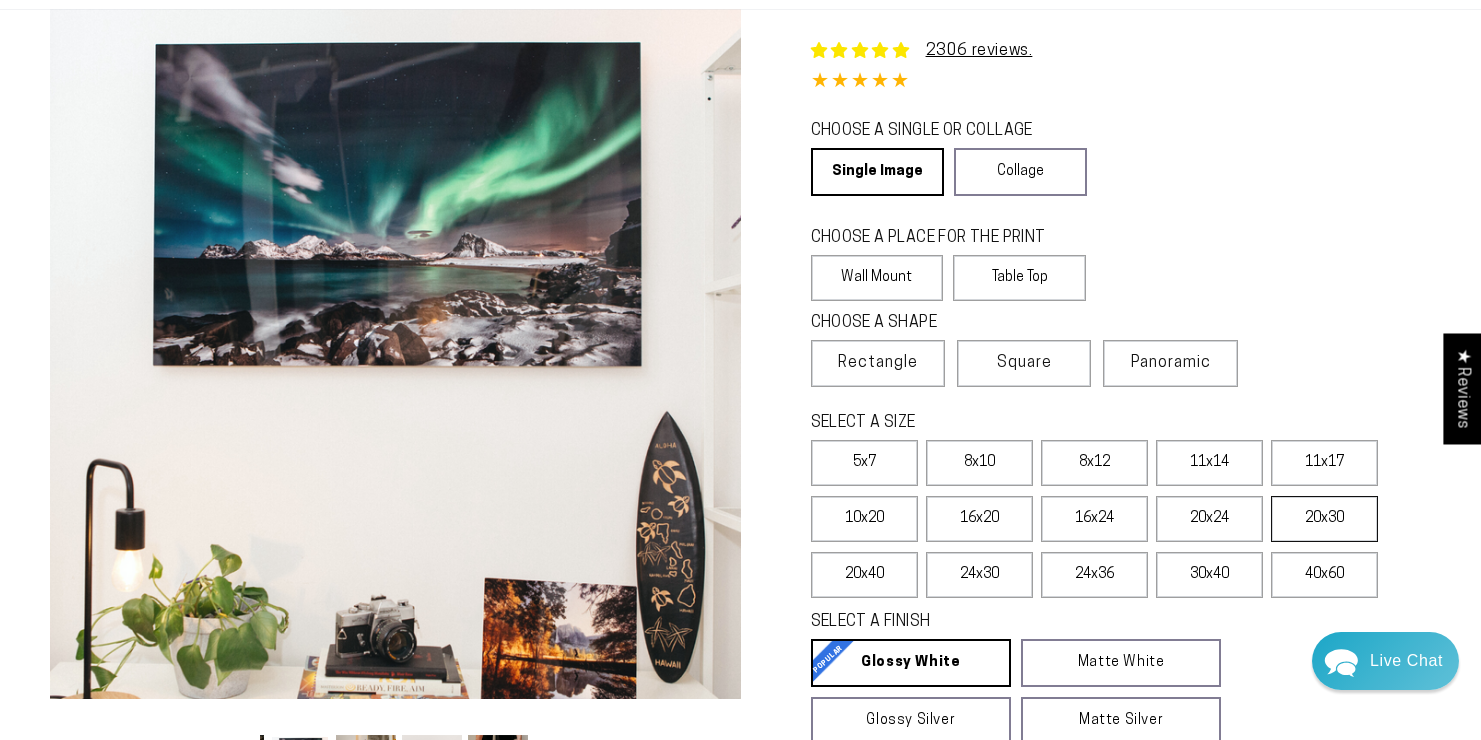 click on "20x30" at bounding box center [1324, 519] 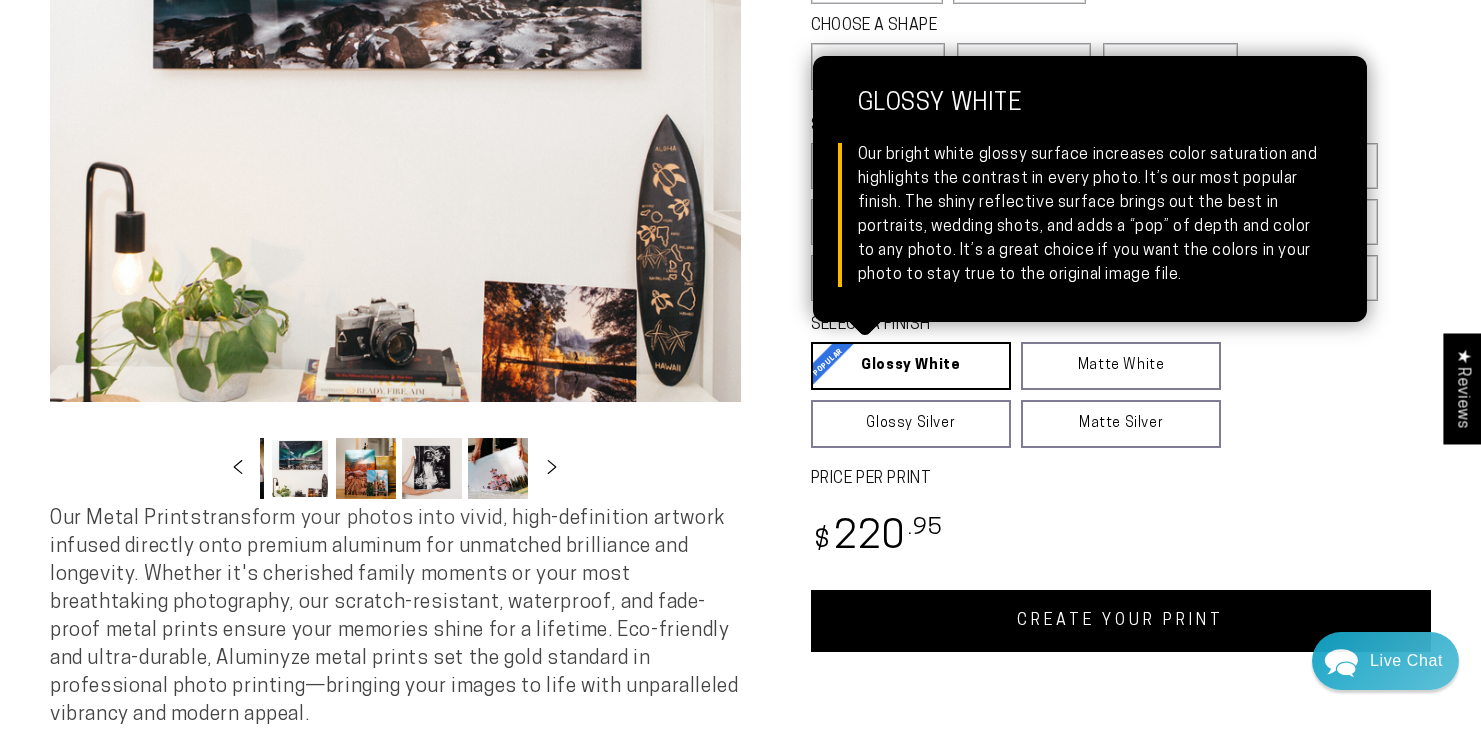 scroll, scrollTop: 403, scrollLeft: 0, axis: vertical 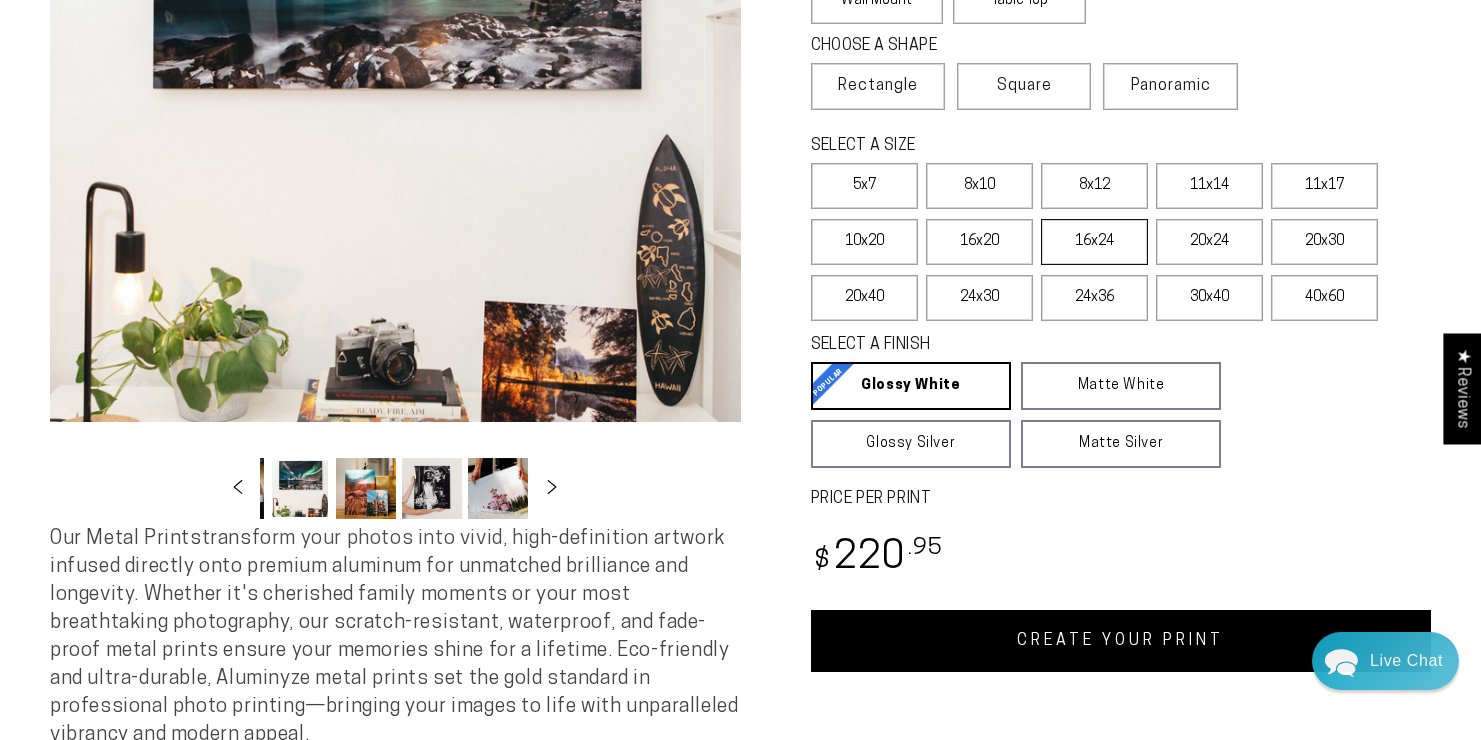 click on "16x24" at bounding box center [1094, 242] 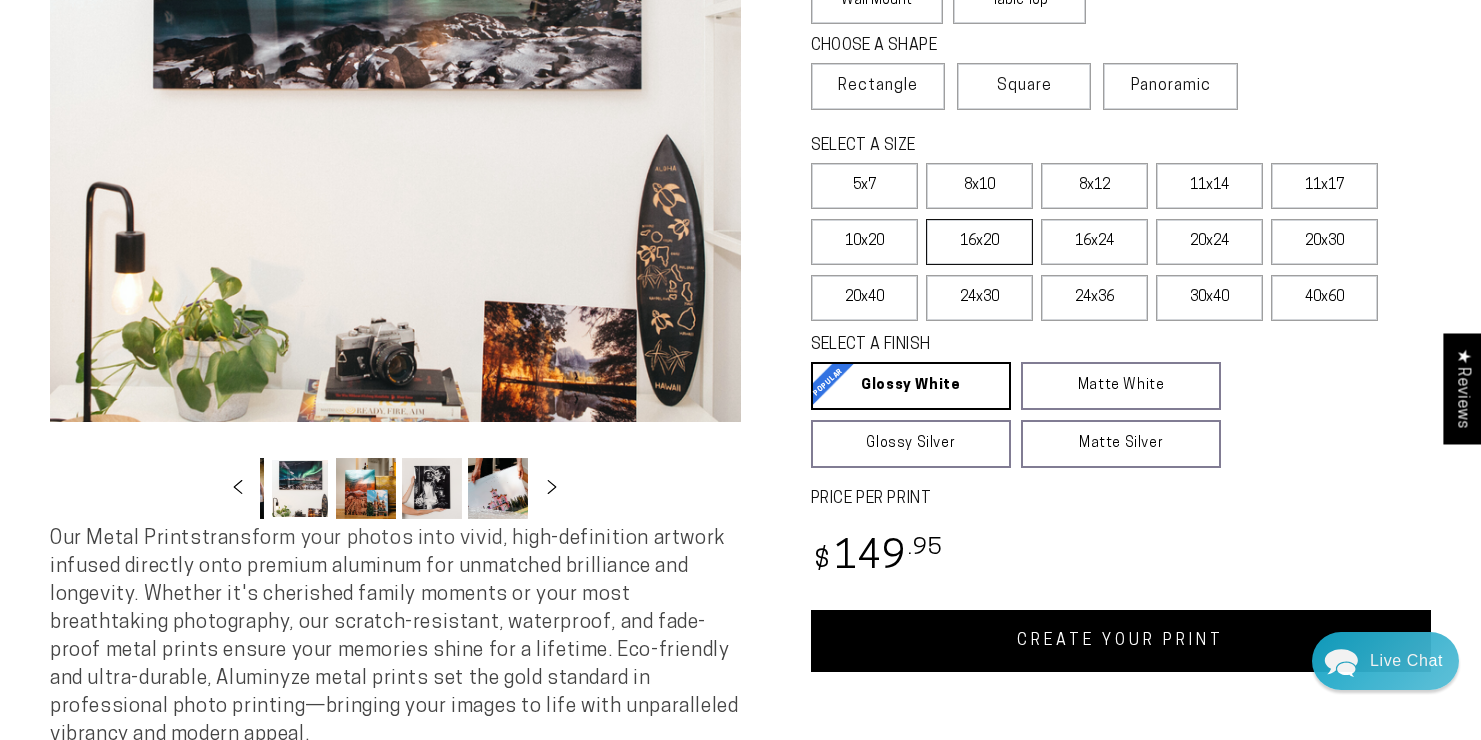 click on "16x20" at bounding box center [979, 242] 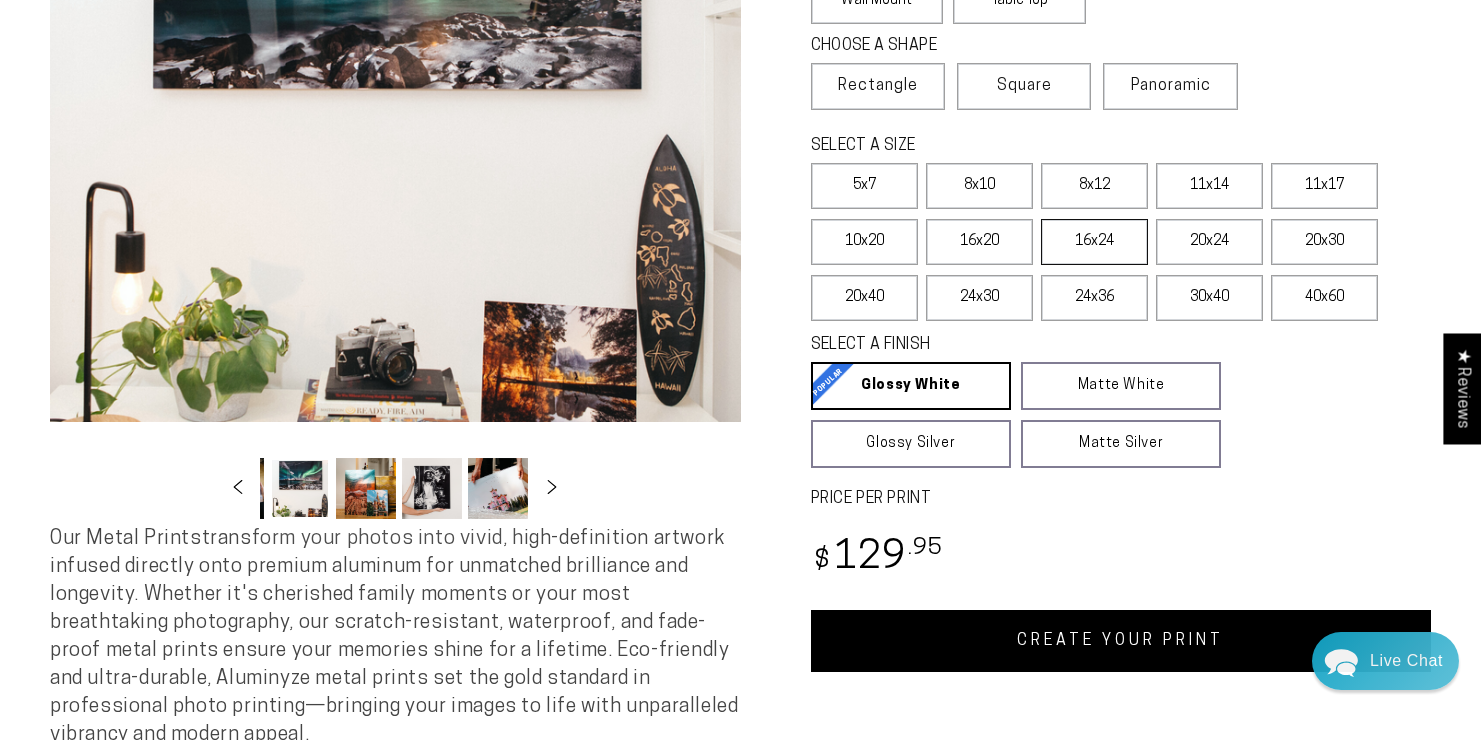 click on "16x24" at bounding box center (1094, 242) 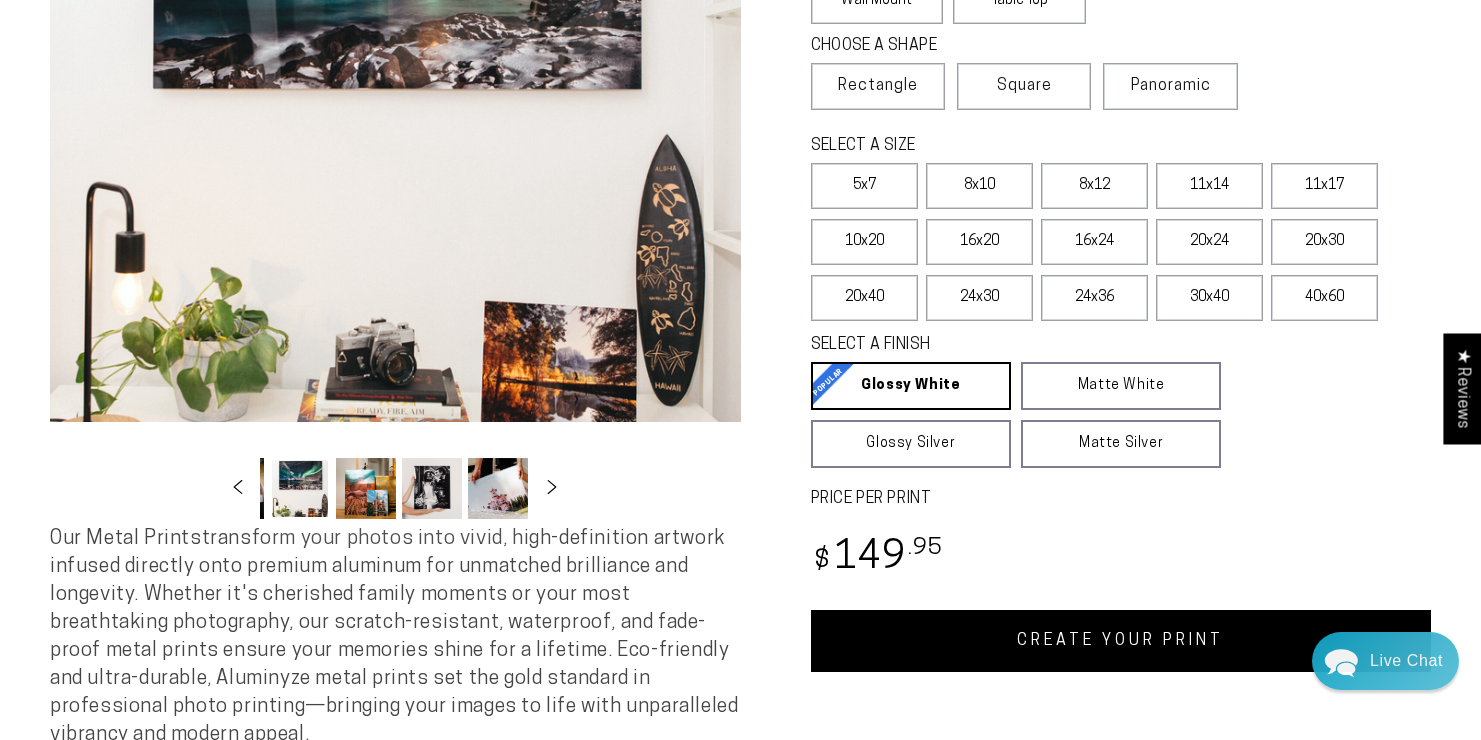 click on "CREATE YOUR PRINT" at bounding box center (1121, 641) 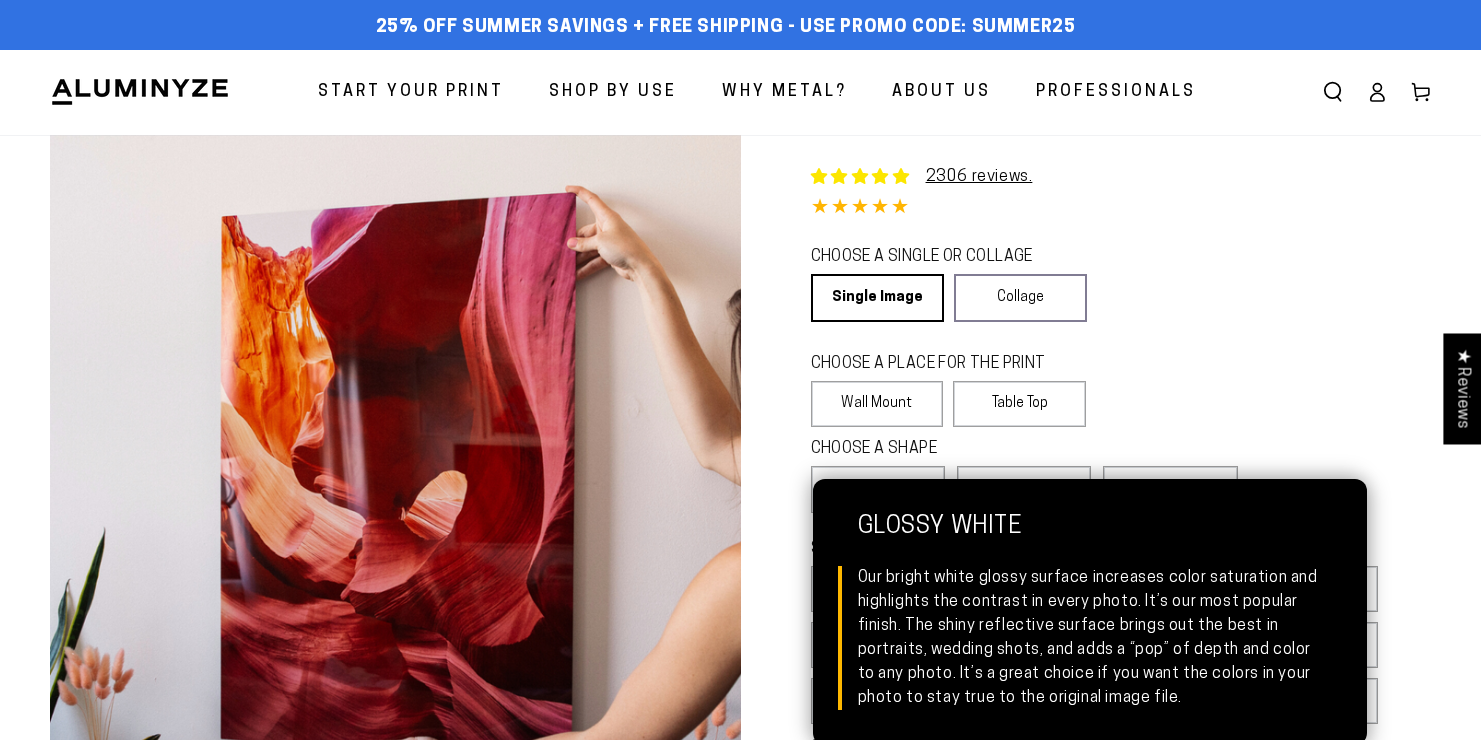 scroll, scrollTop: 403, scrollLeft: 0, axis: vertical 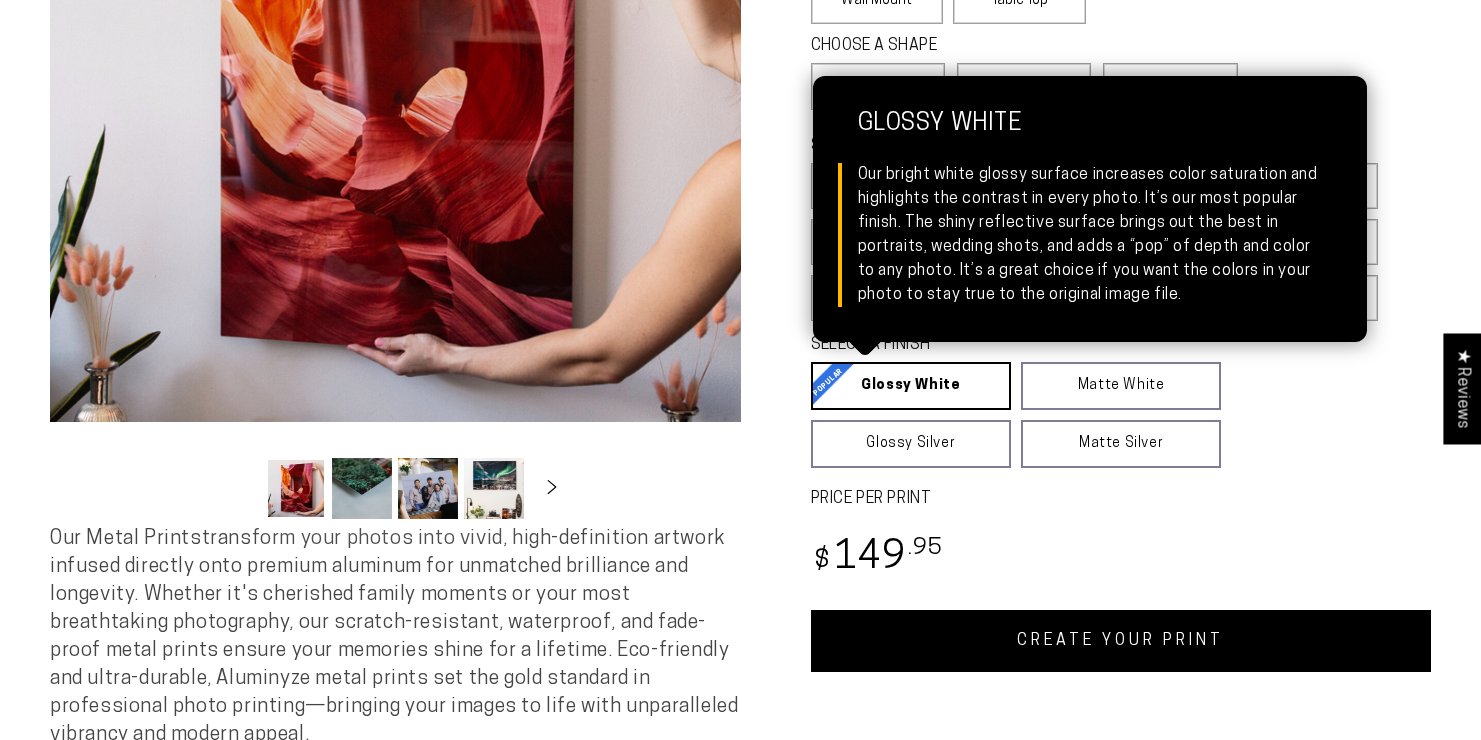 select on "**********" 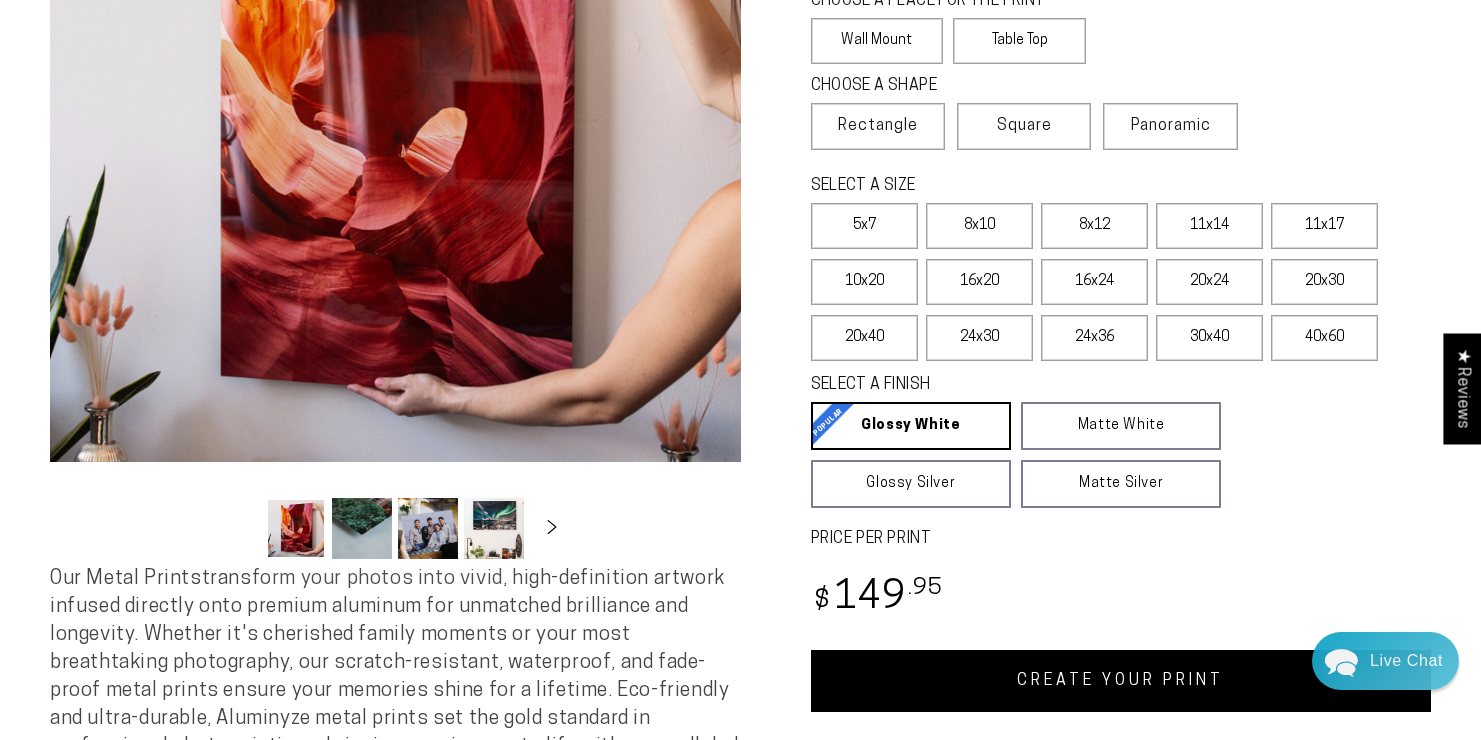 scroll, scrollTop: 366, scrollLeft: 0, axis: vertical 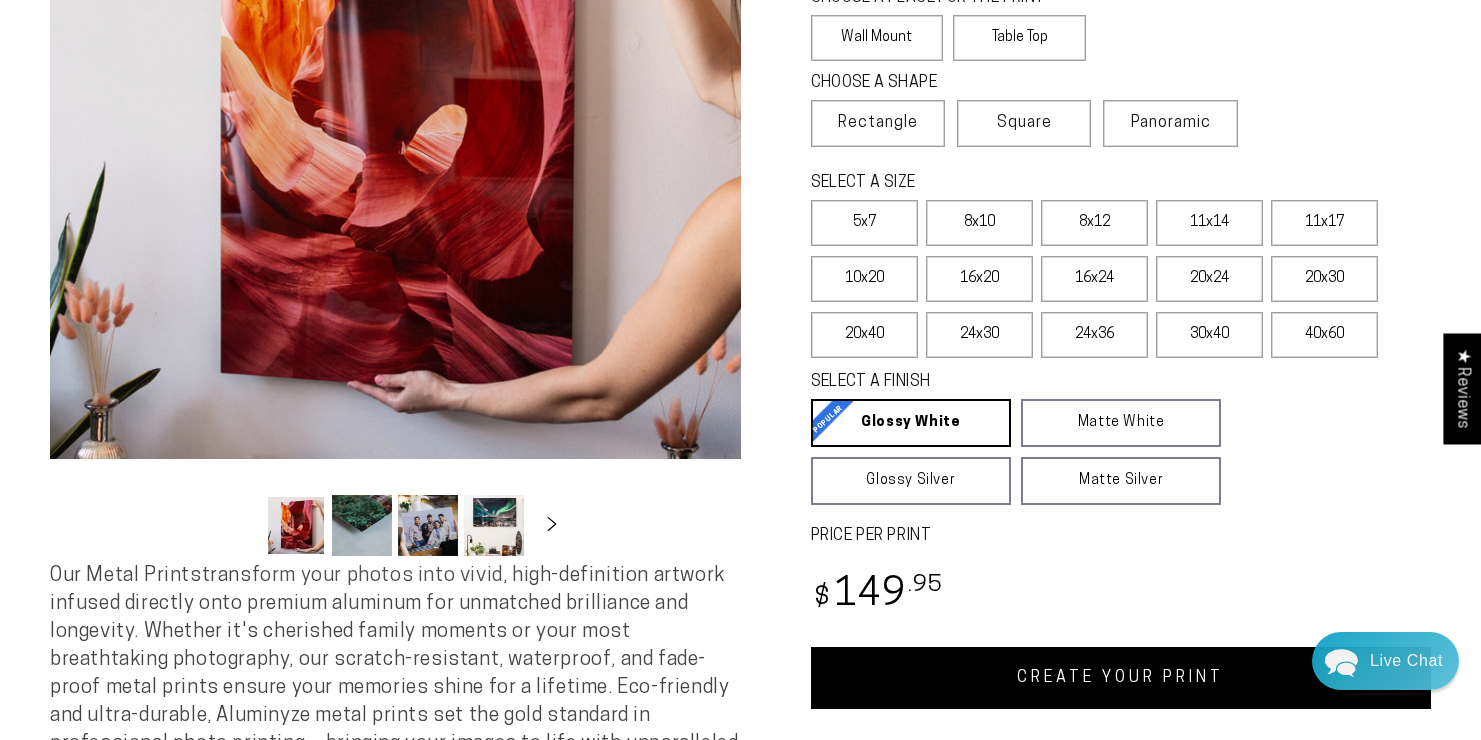 click on "CREATE YOUR PRINT" at bounding box center [1121, 678] 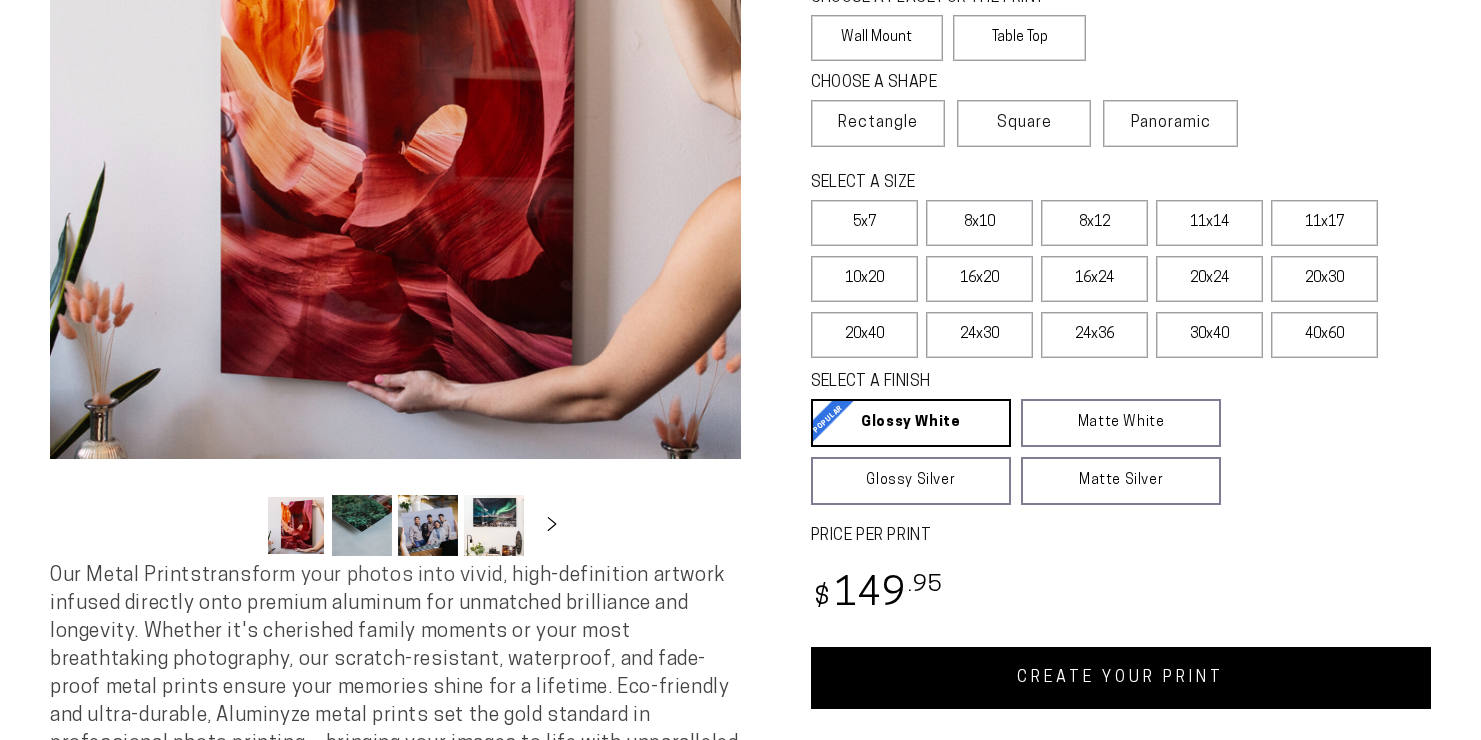scroll, scrollTop: 0, scrollLeft: 0, axis: both 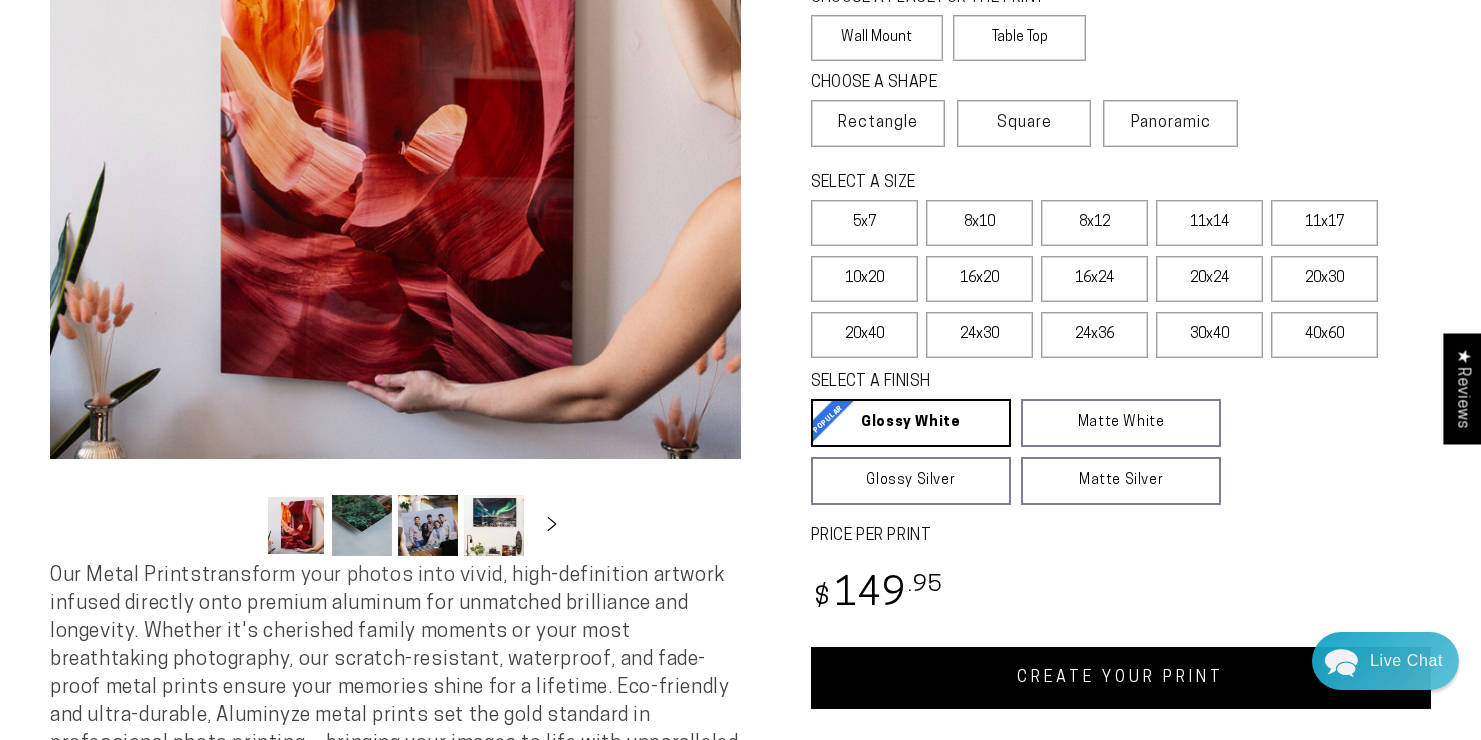 click on "CREATE YOUR PRINT" at bounding box center [1121, 678] 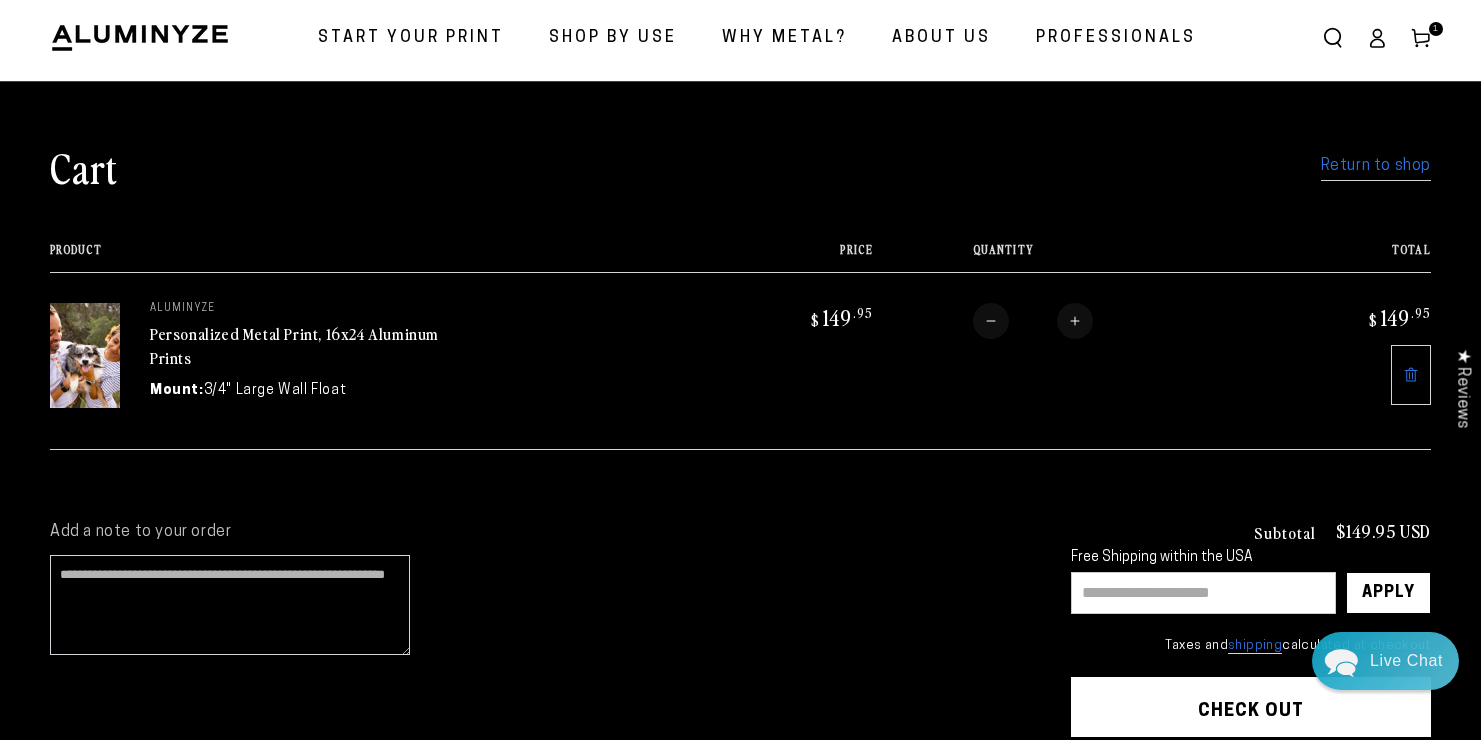 scroll, scrollTop: 0, scrollLeft: 0, axis: both 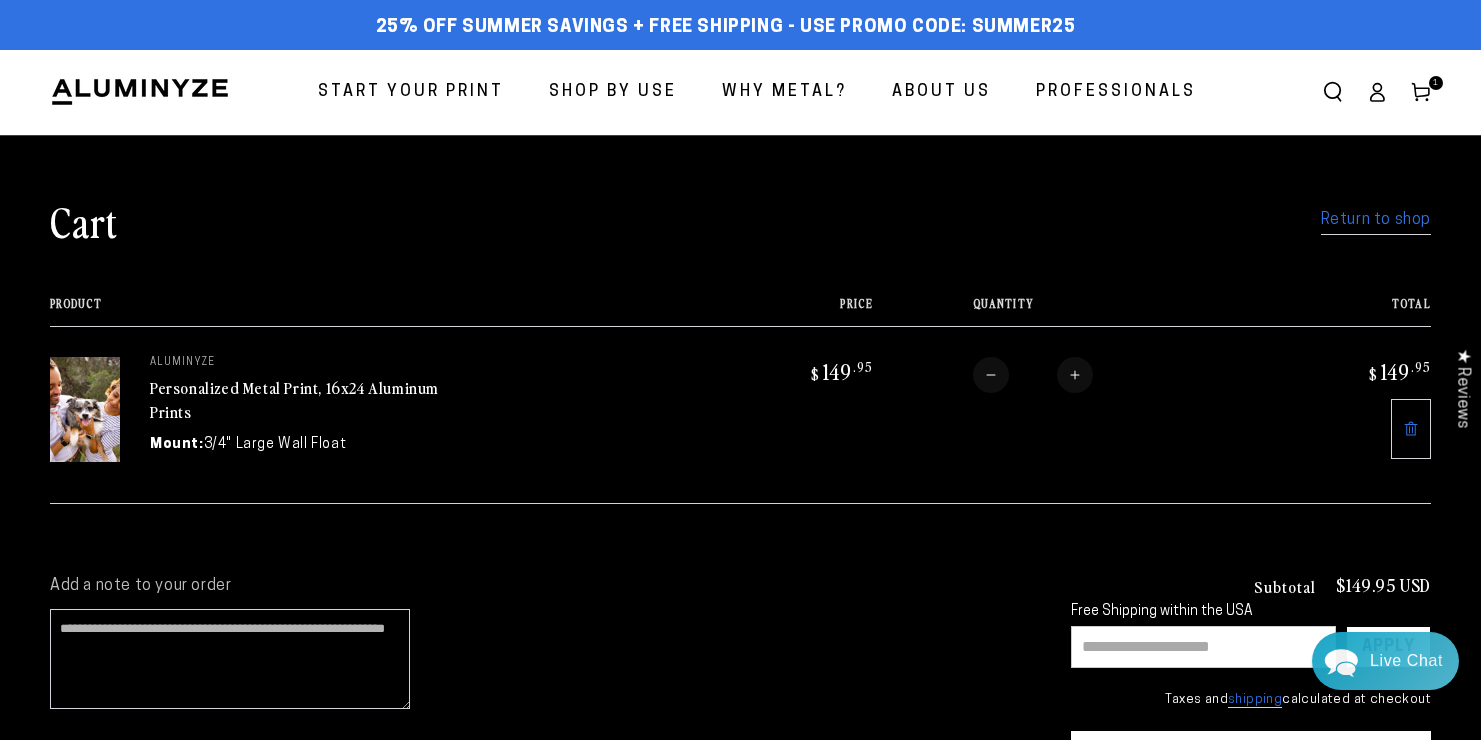 click on "Start Your Print" at bounding box center [411, 92] 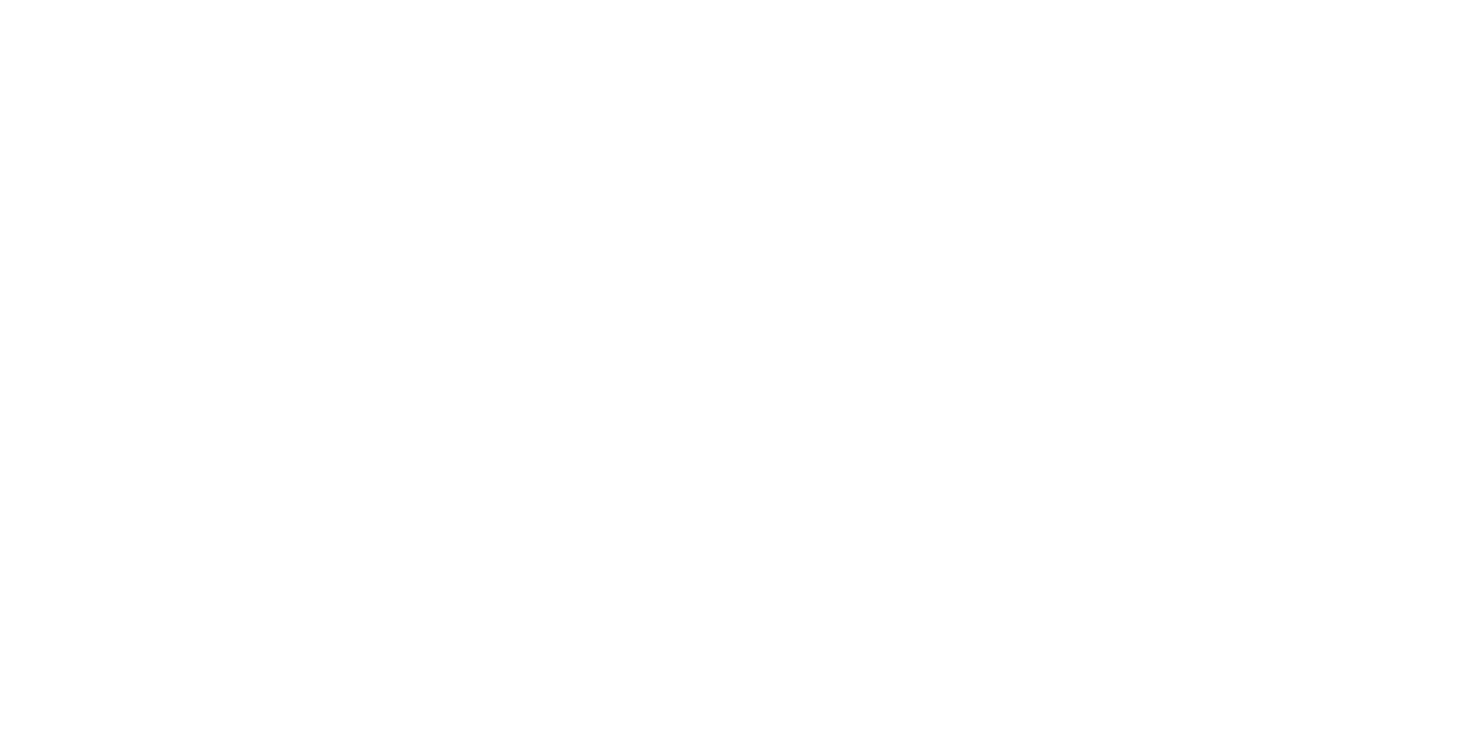 scroll, scrollTop: 0, scrollLeft: 0, axis: both 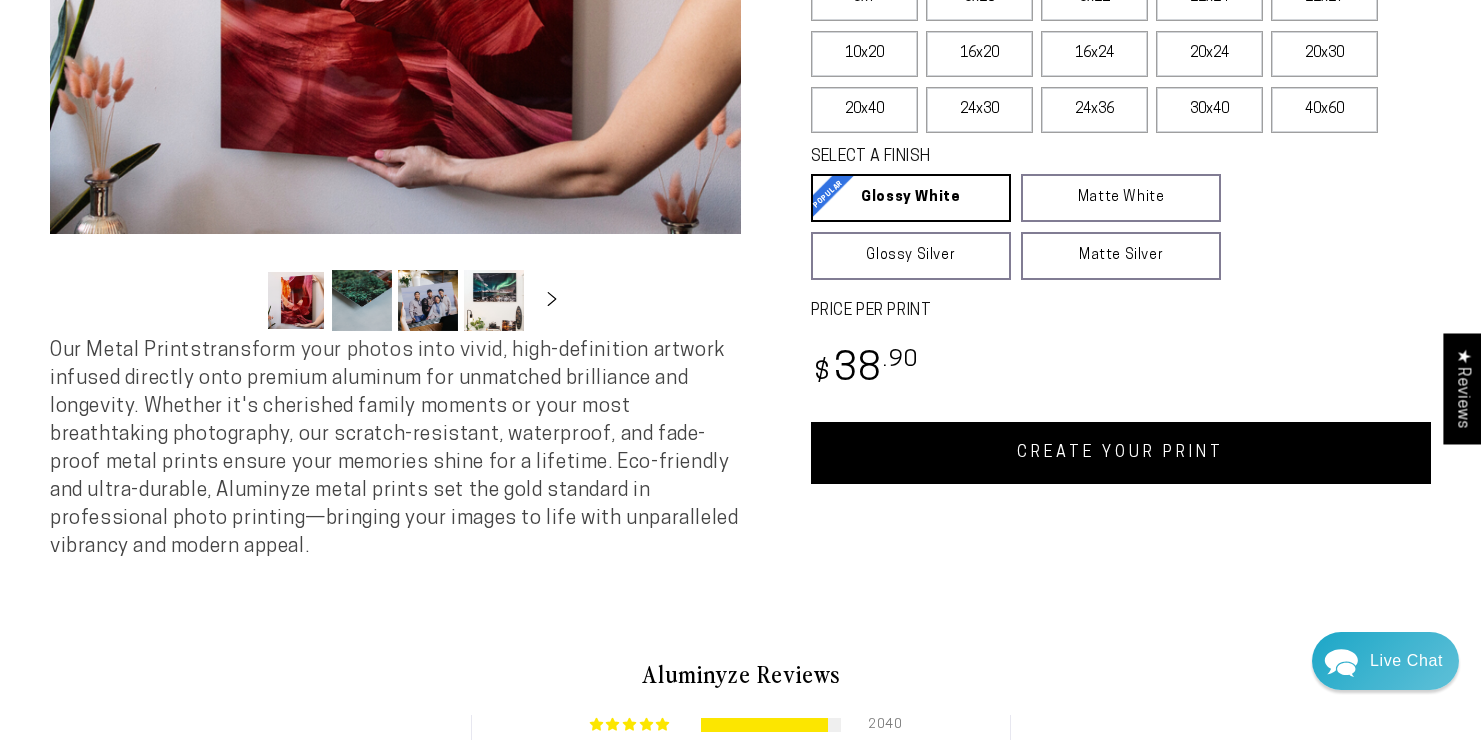 click on "CREATE YOUR PRINT" at bounding box center (1121, 453) 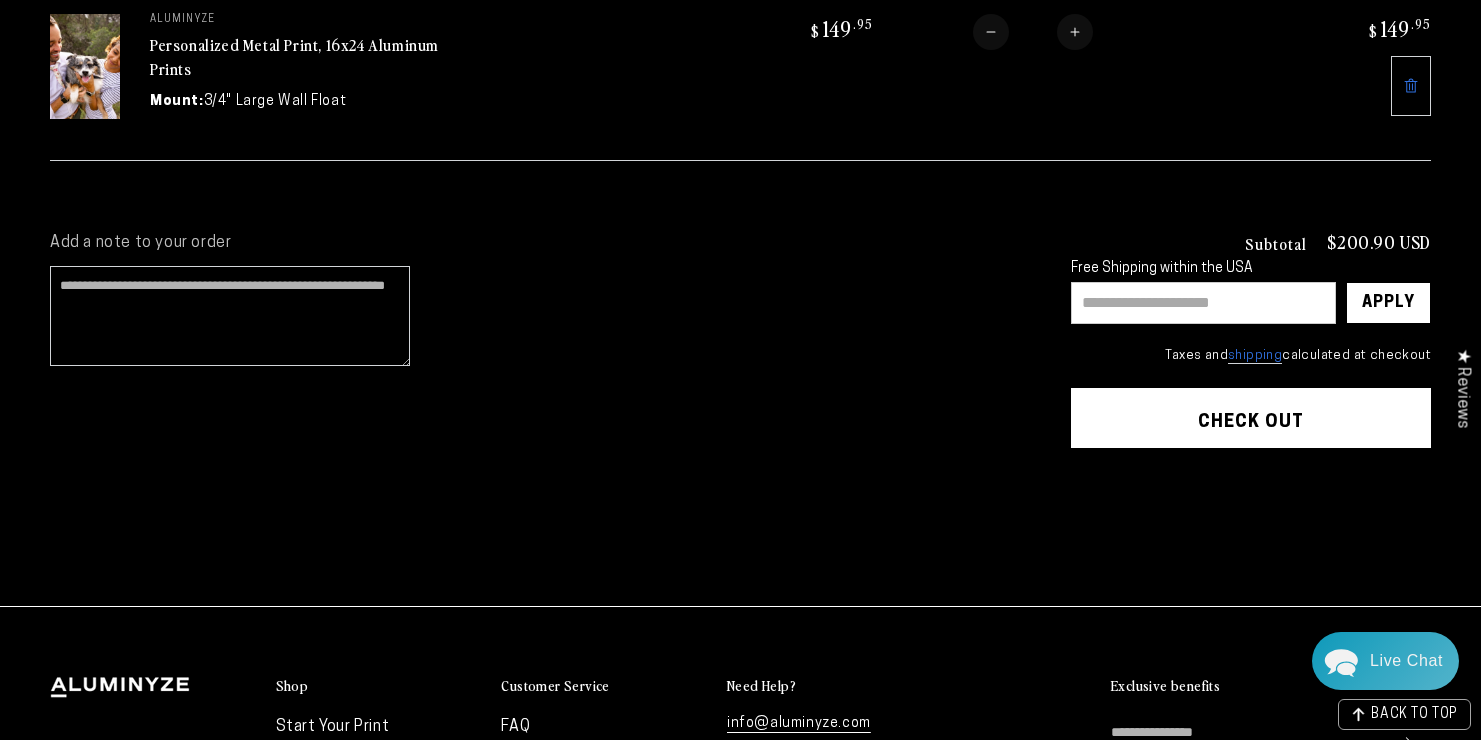 scroll, scrollTop: 521, scrollLeft: 0, axis: vertical 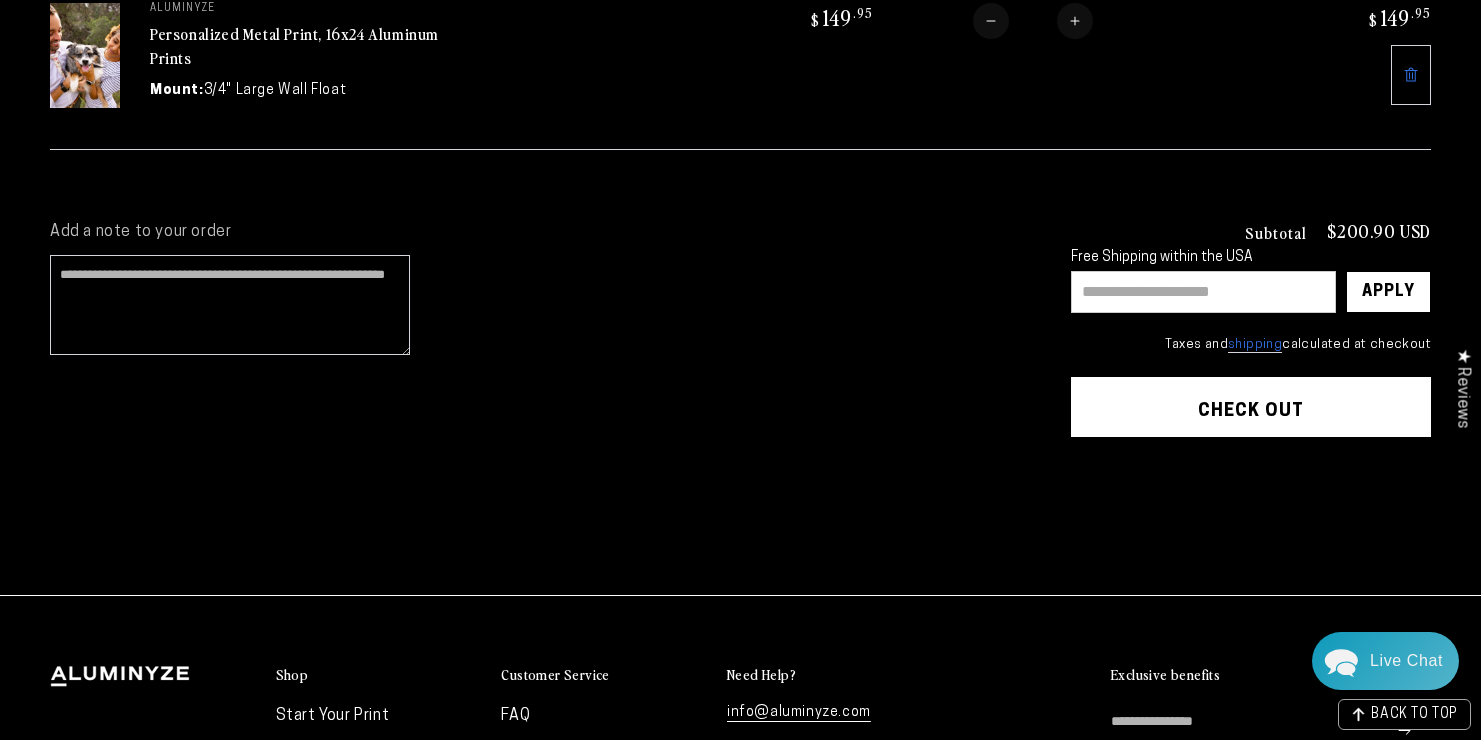 click at bounding box center [1203, 292] 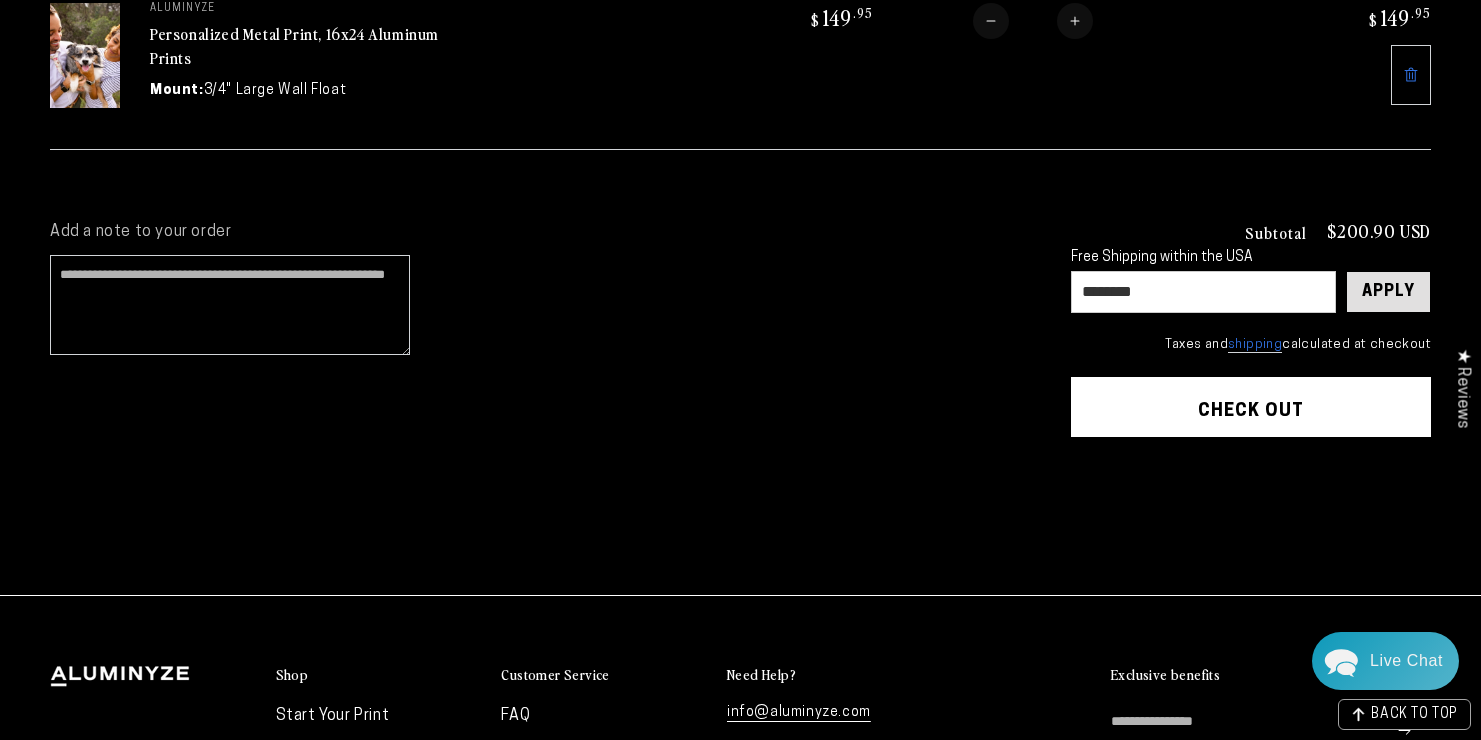 type on "********" 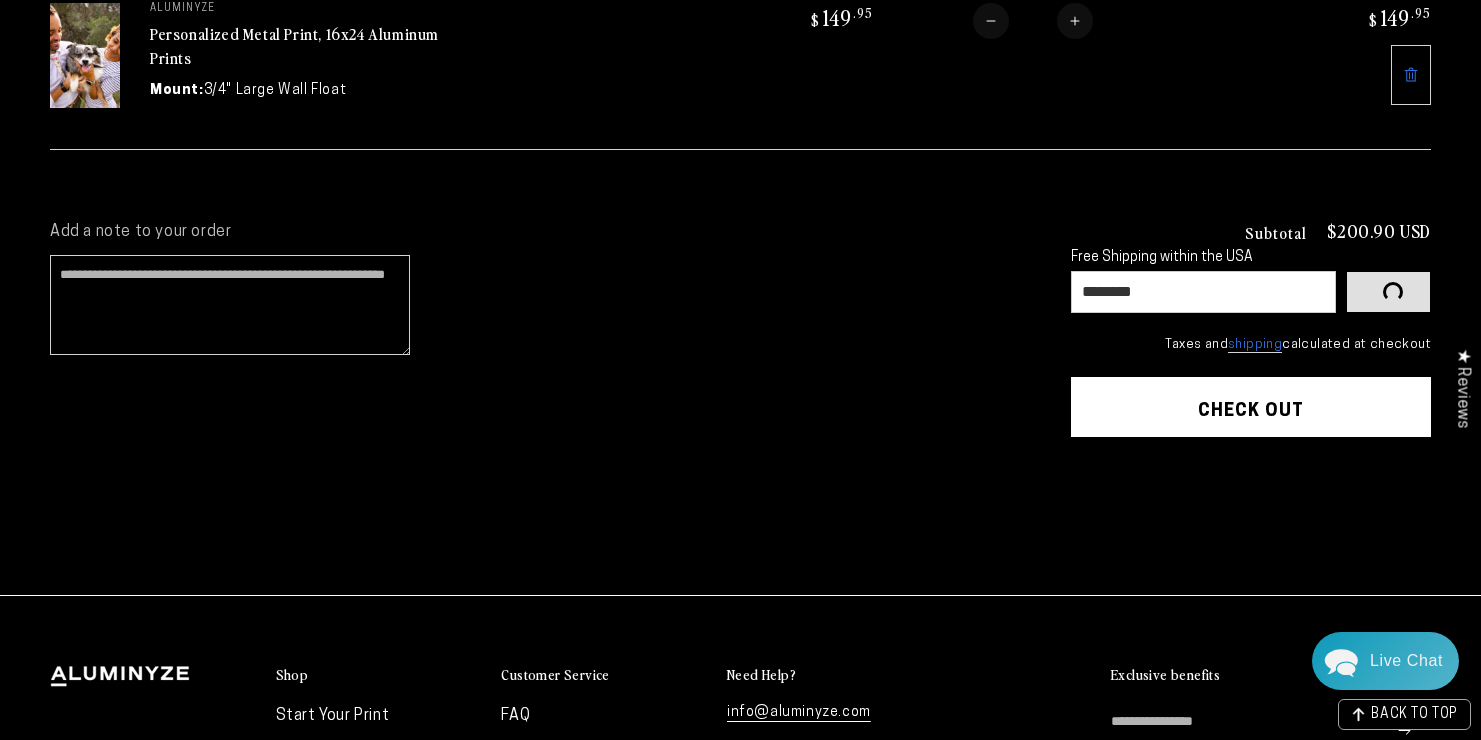 type 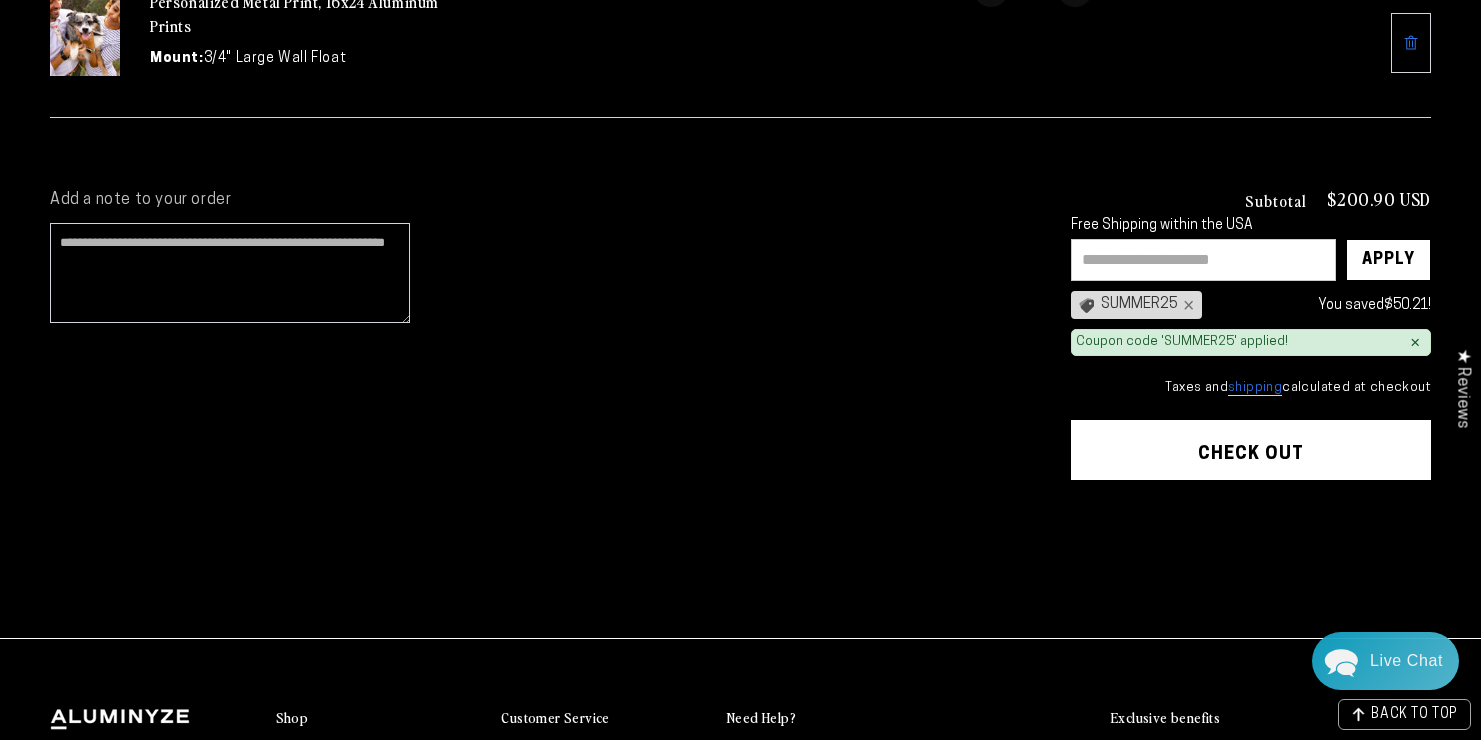 scroll, scrollTop: 554, scrollLeft: 0, axis: vertical 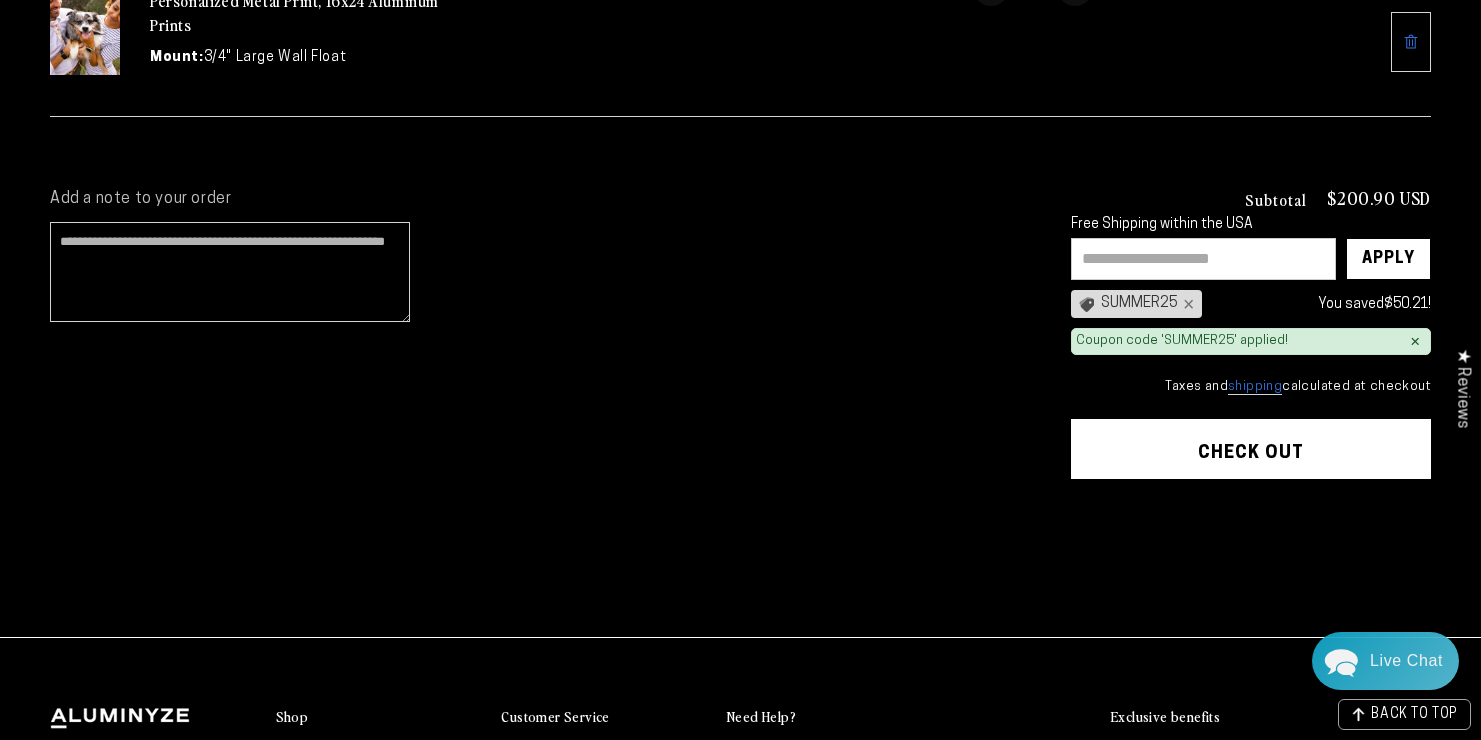 click on "Check out" at bounding box center (1251, 449) 